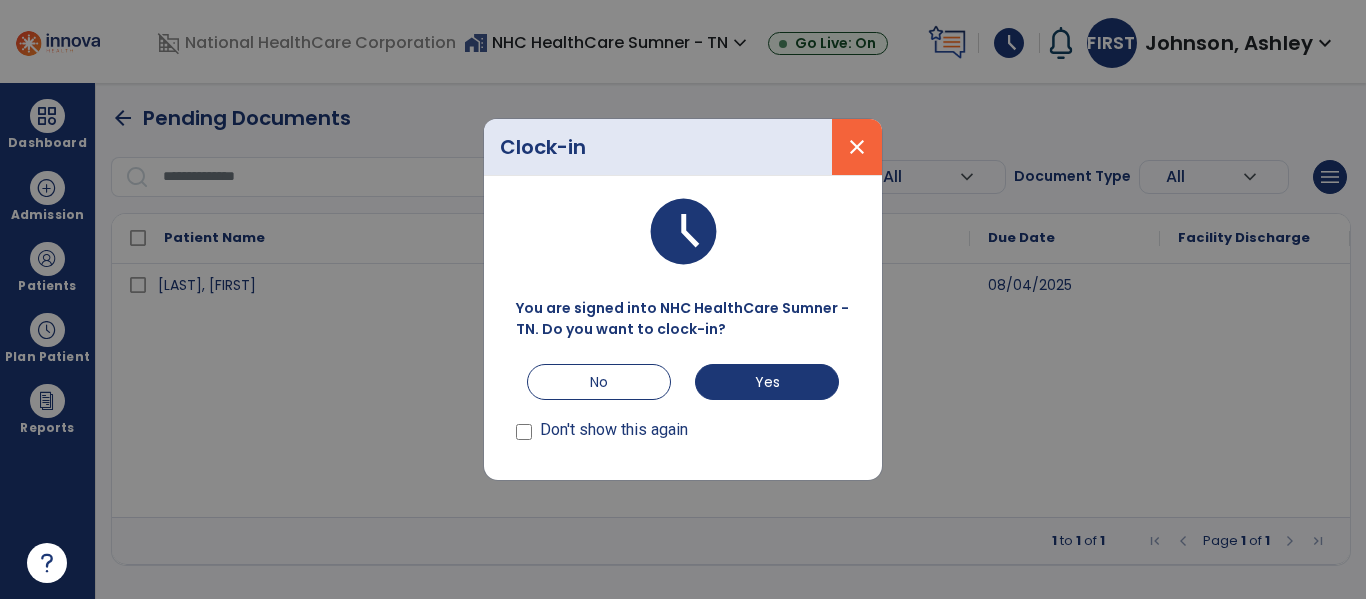 scroll, scrollTop: 0, scrollLeft: 0, axis: both 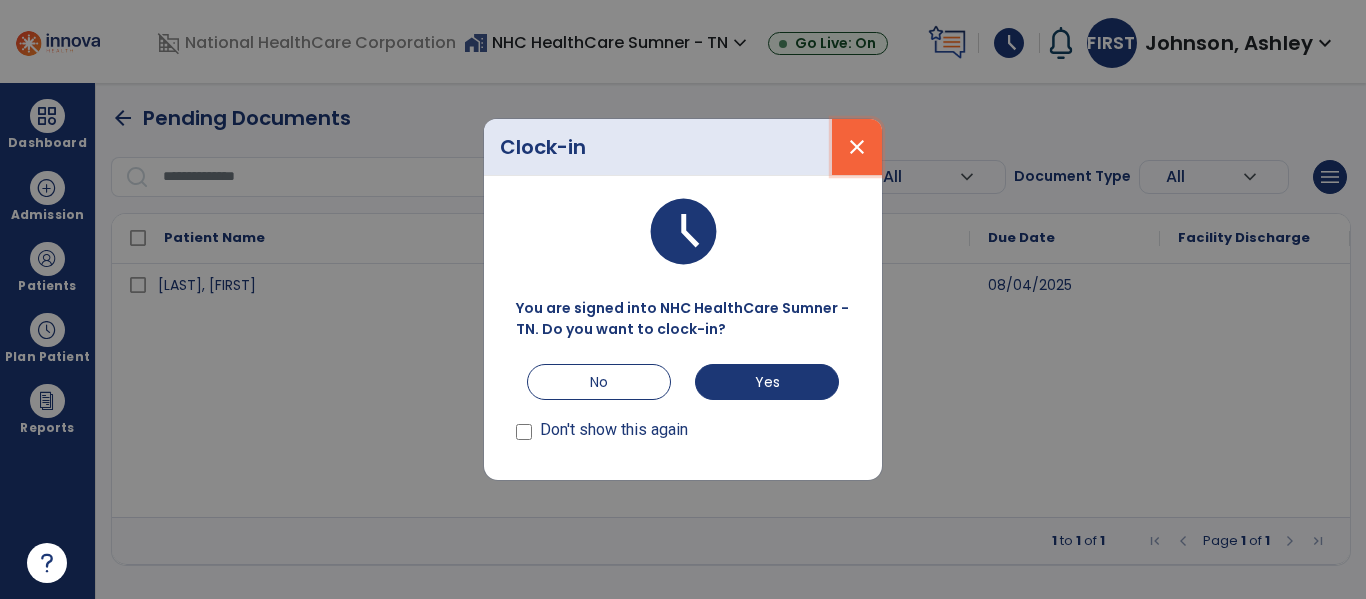 click on "close" at bounding box center [857, 147] 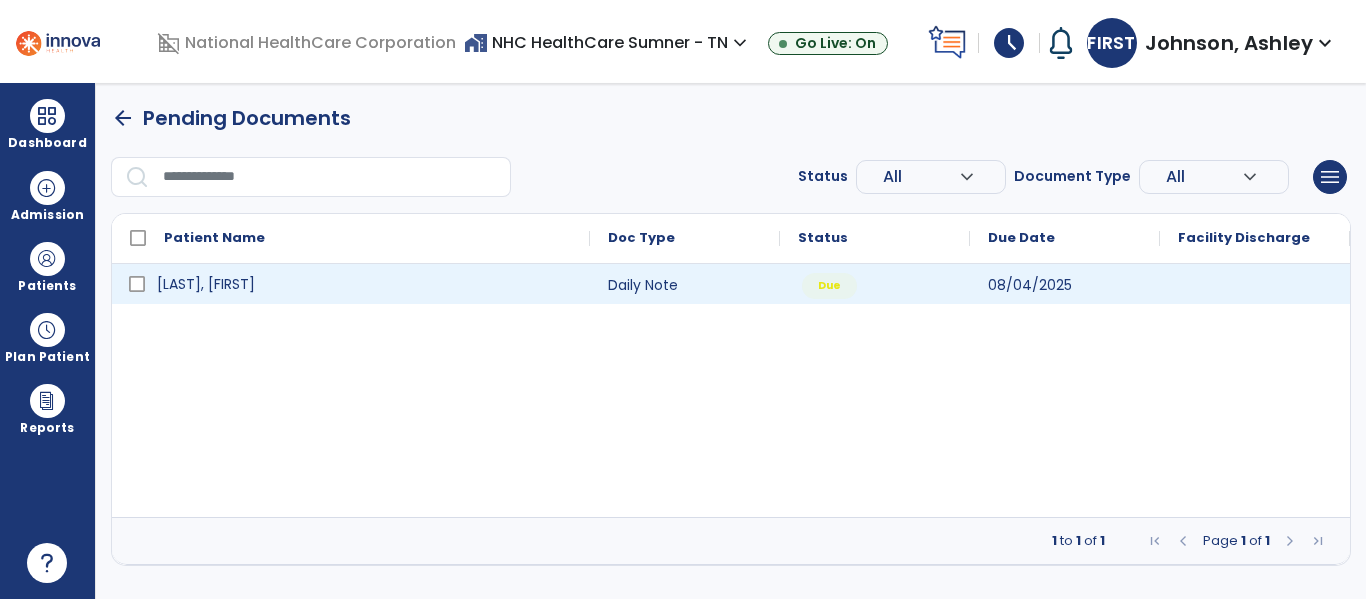 click on "[LAST], [FIRST]" at bounding box center (206, 284) 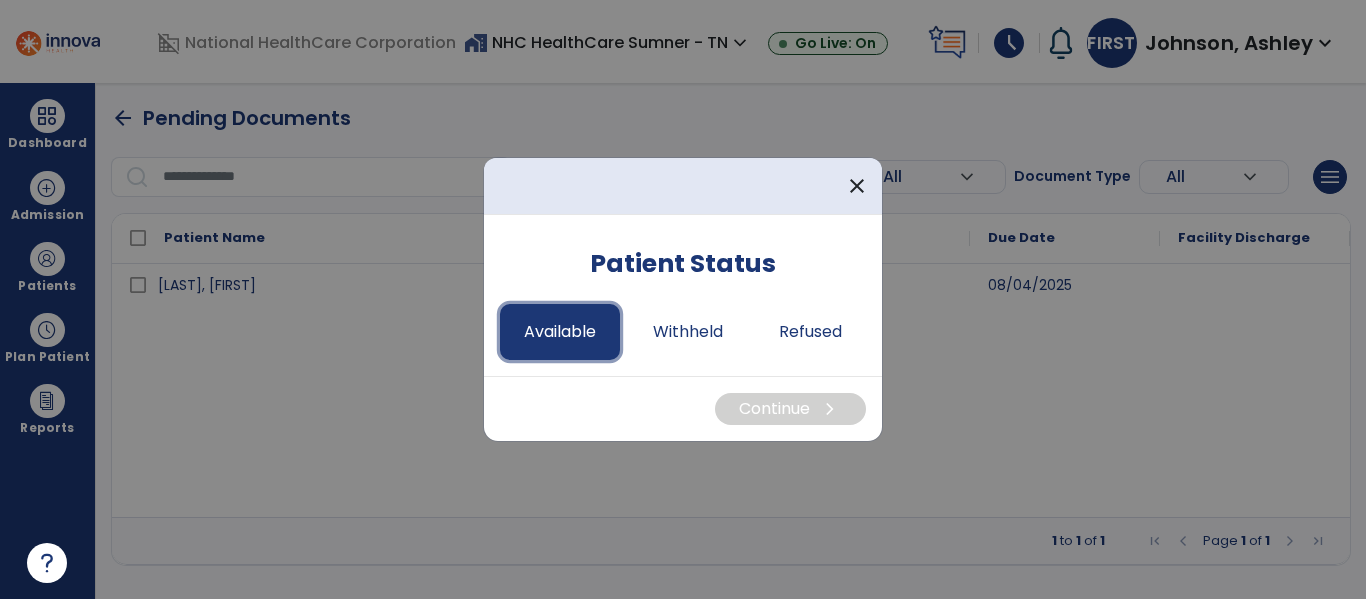 click on "Available" at bounding box center (560, 332) 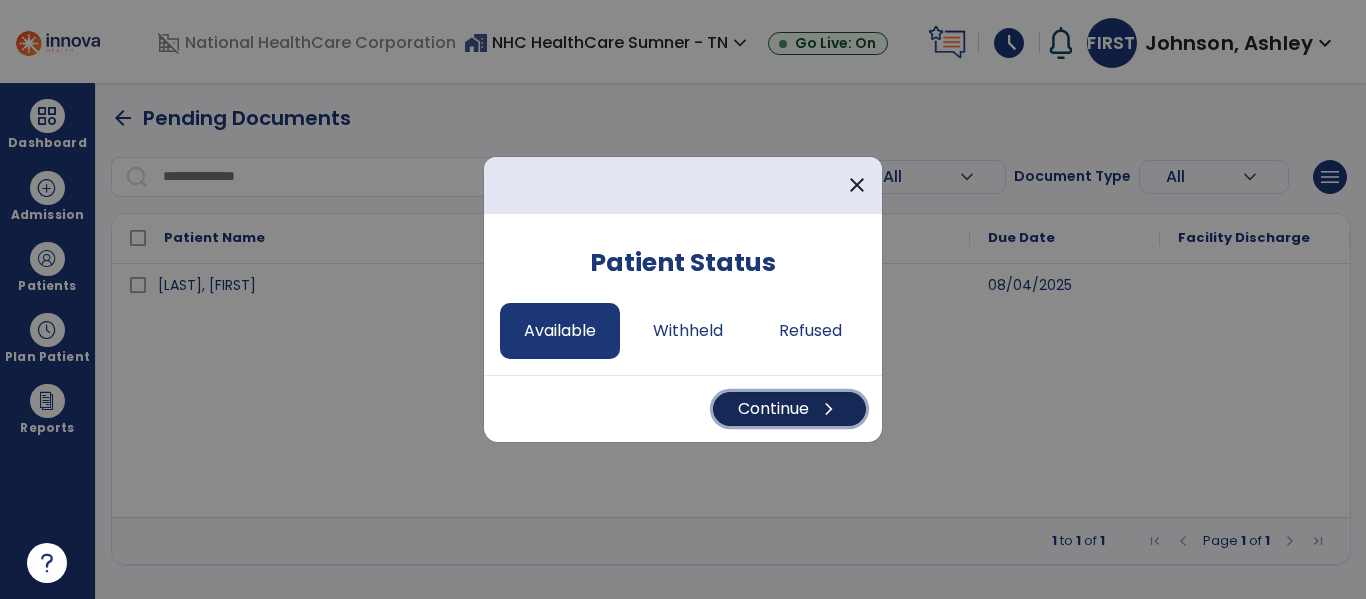 click on "Continue   chevron_right" at bounding box center [789, 409] 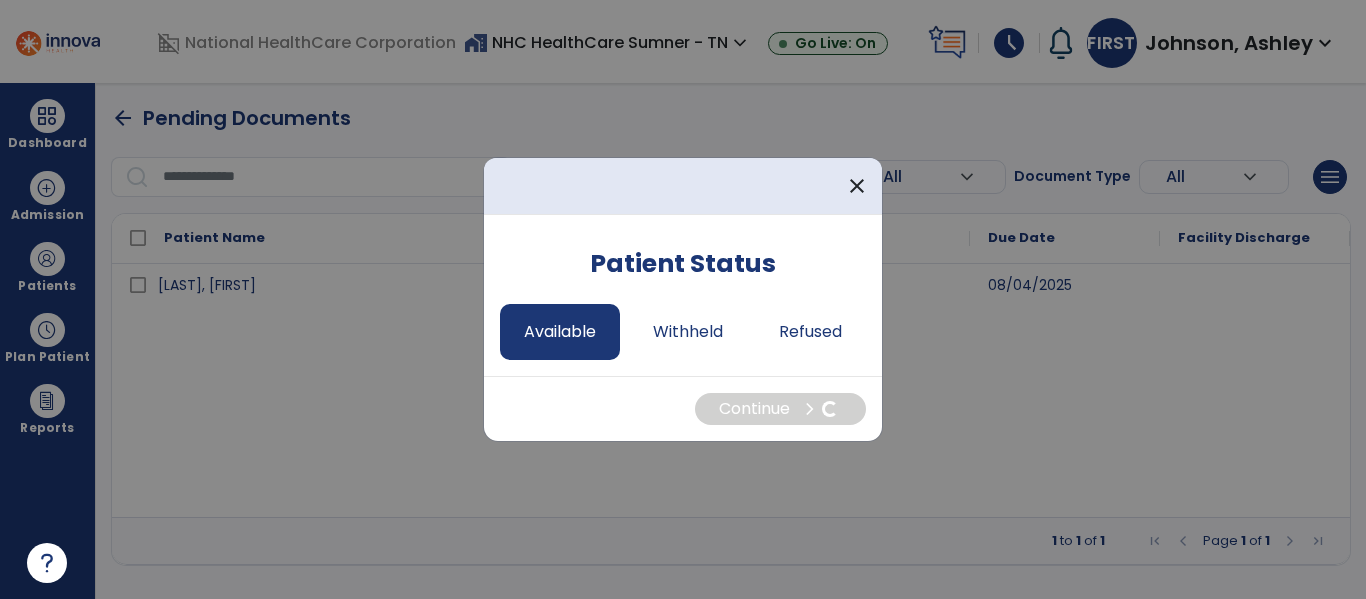 select on "*" 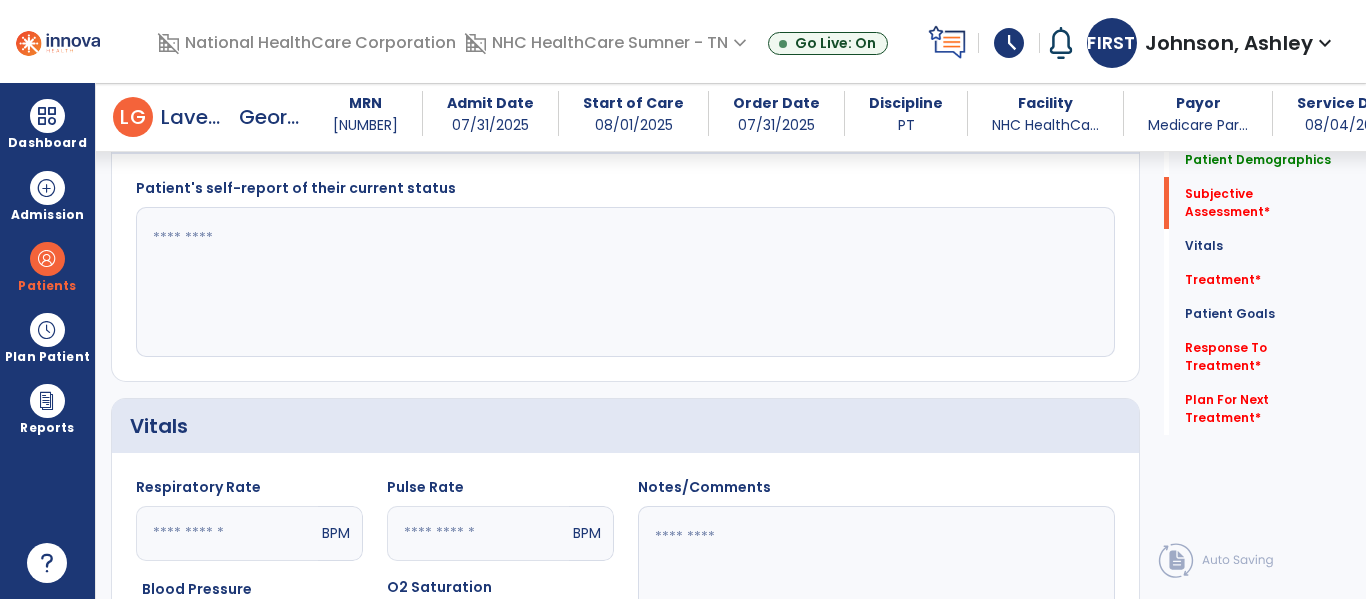 scroll, scrollTop: 467, scrollLeft: 0, axis: vertical 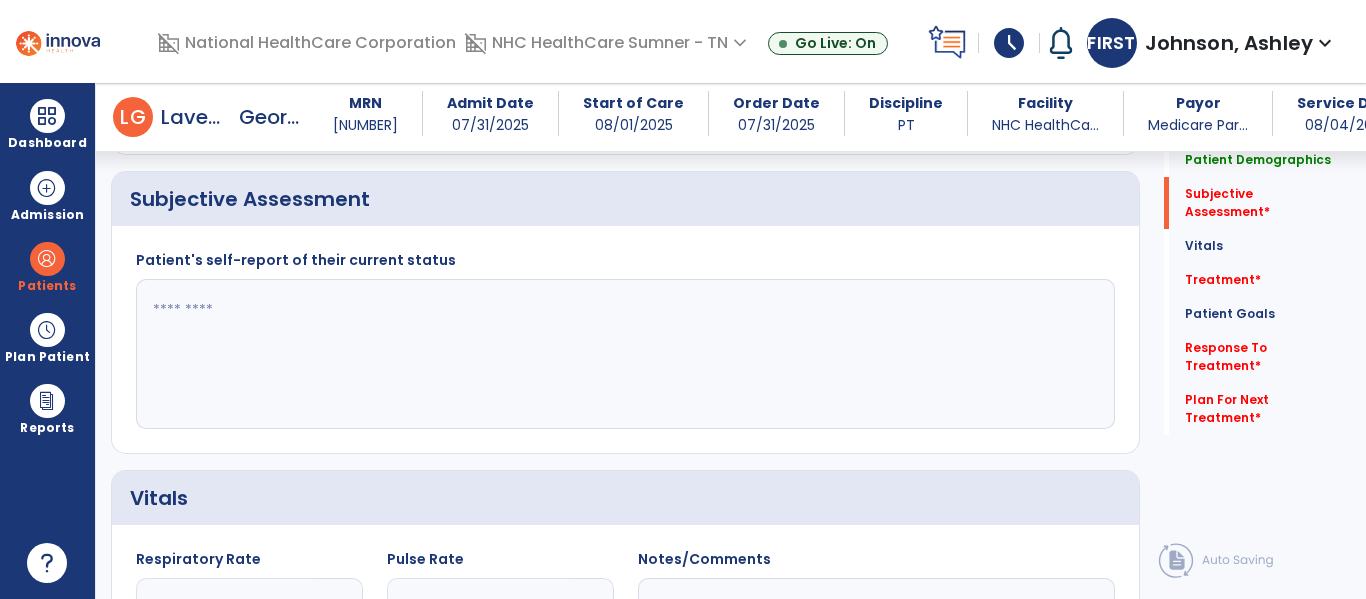 click 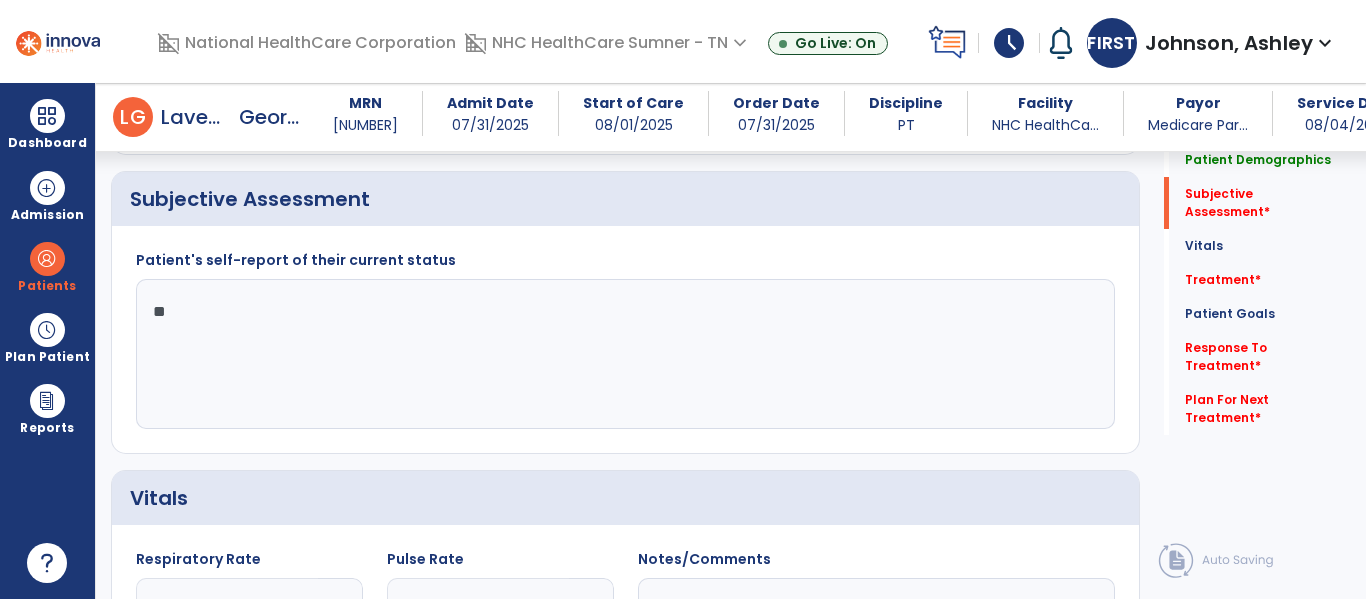 type on "*" 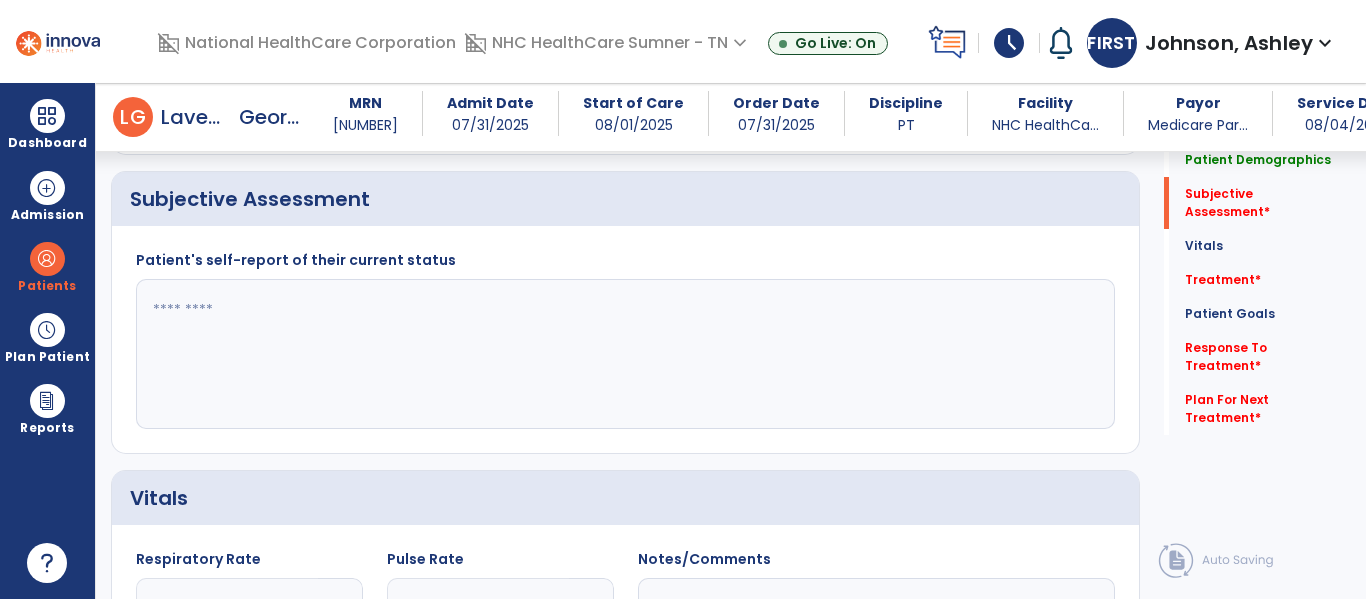 type on "*" 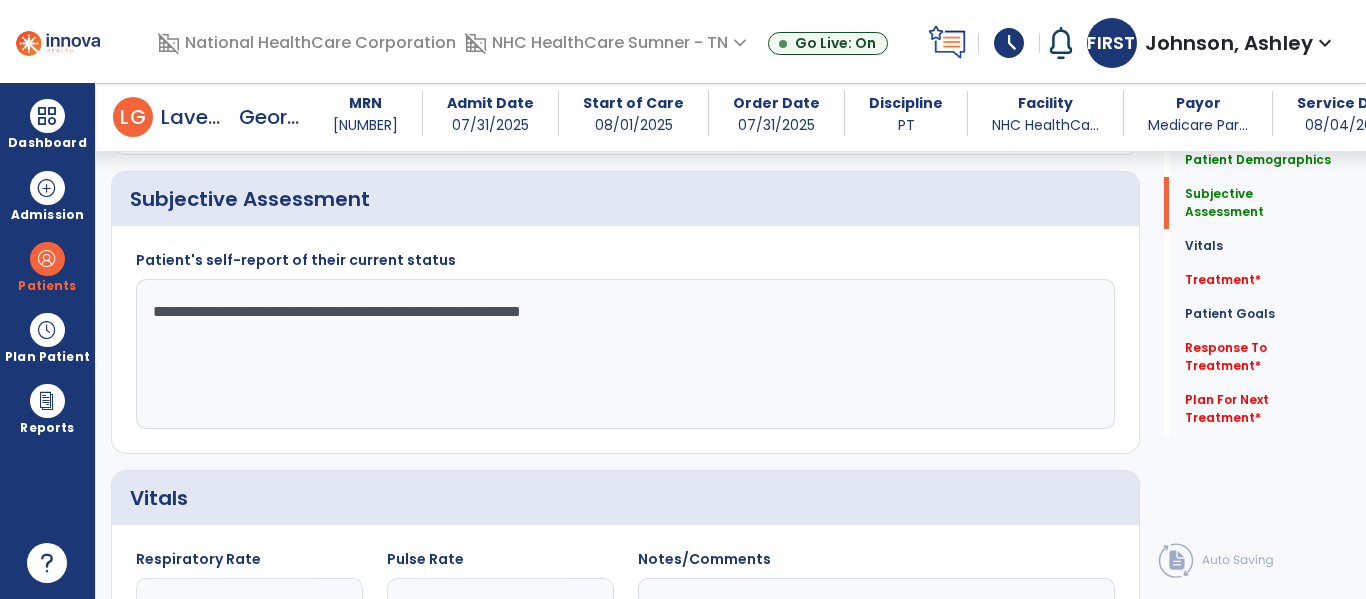 click on "**********" 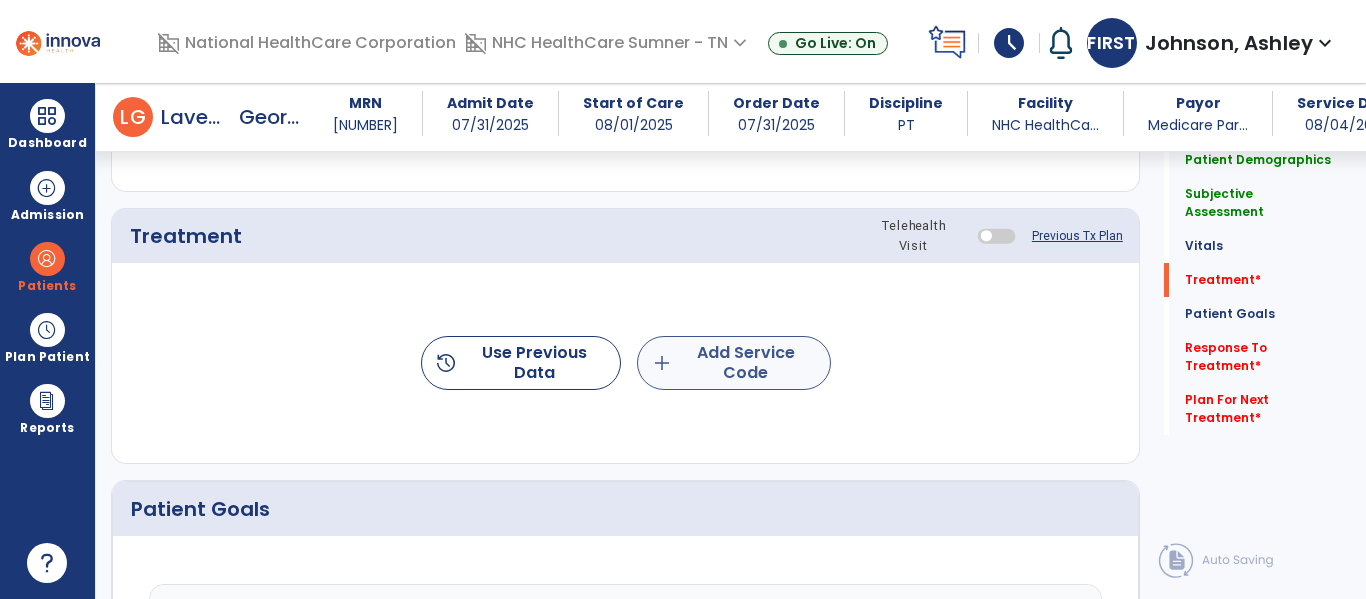 type on "**********" 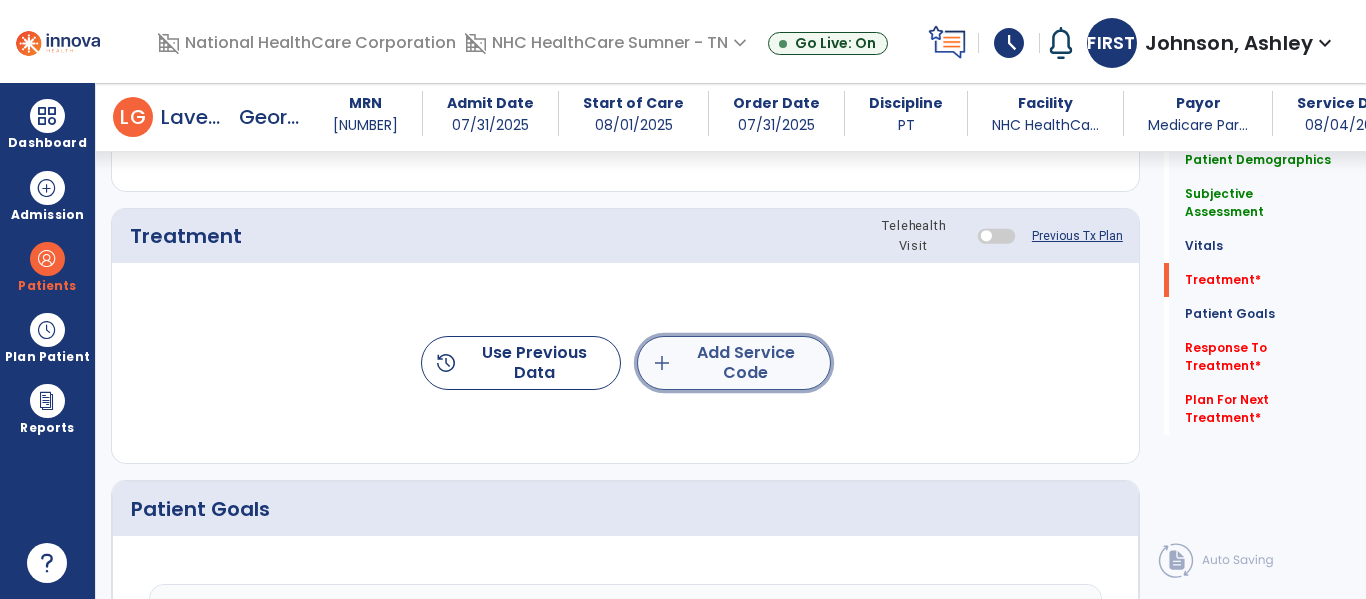 click on "add" 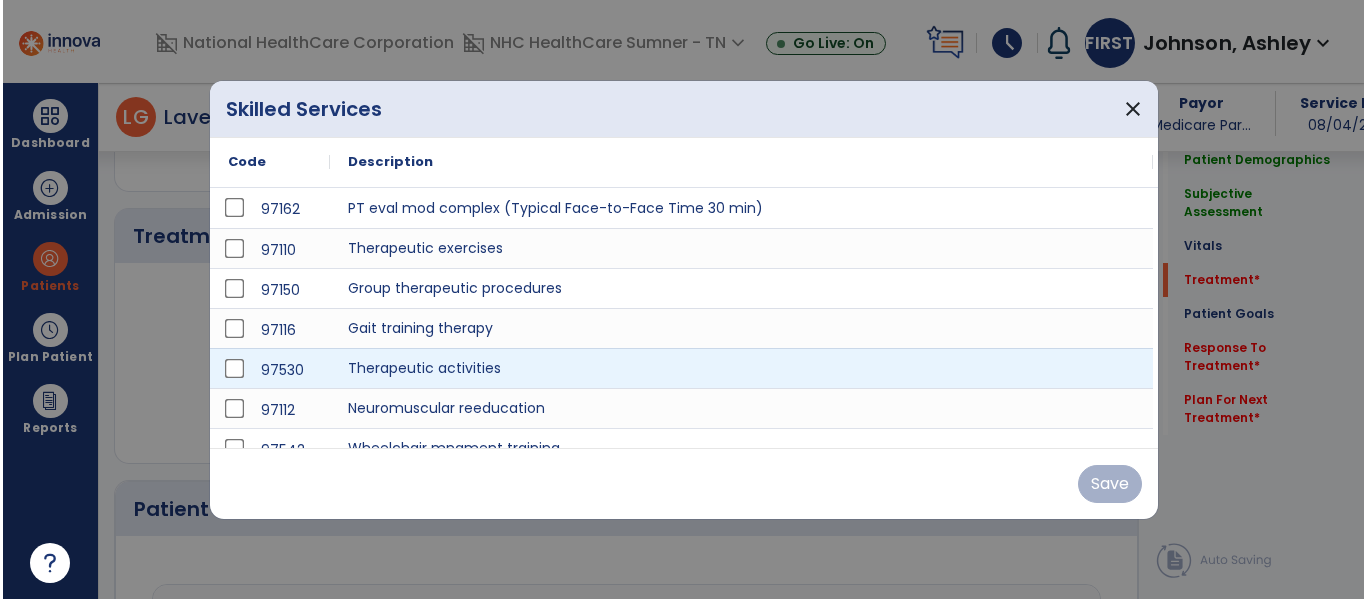 scroll, scrollTop: 1151, scrollLeft: 0, axis: vertical 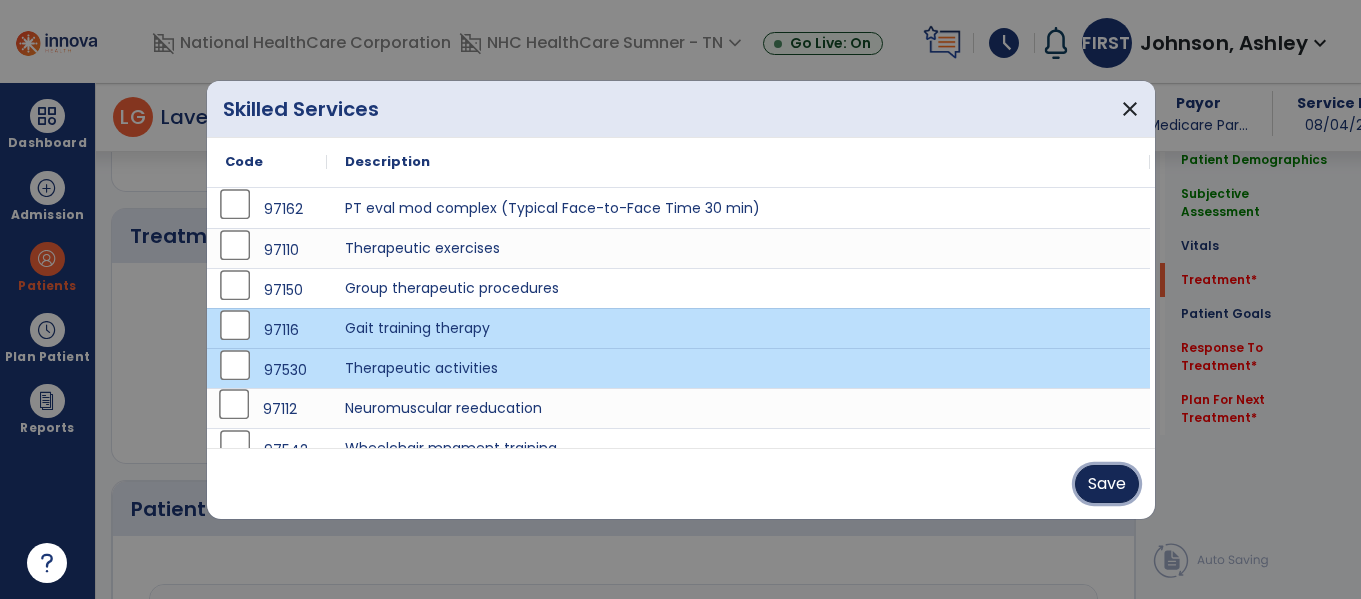 click on "Save" at bounding box center (1107, 484) 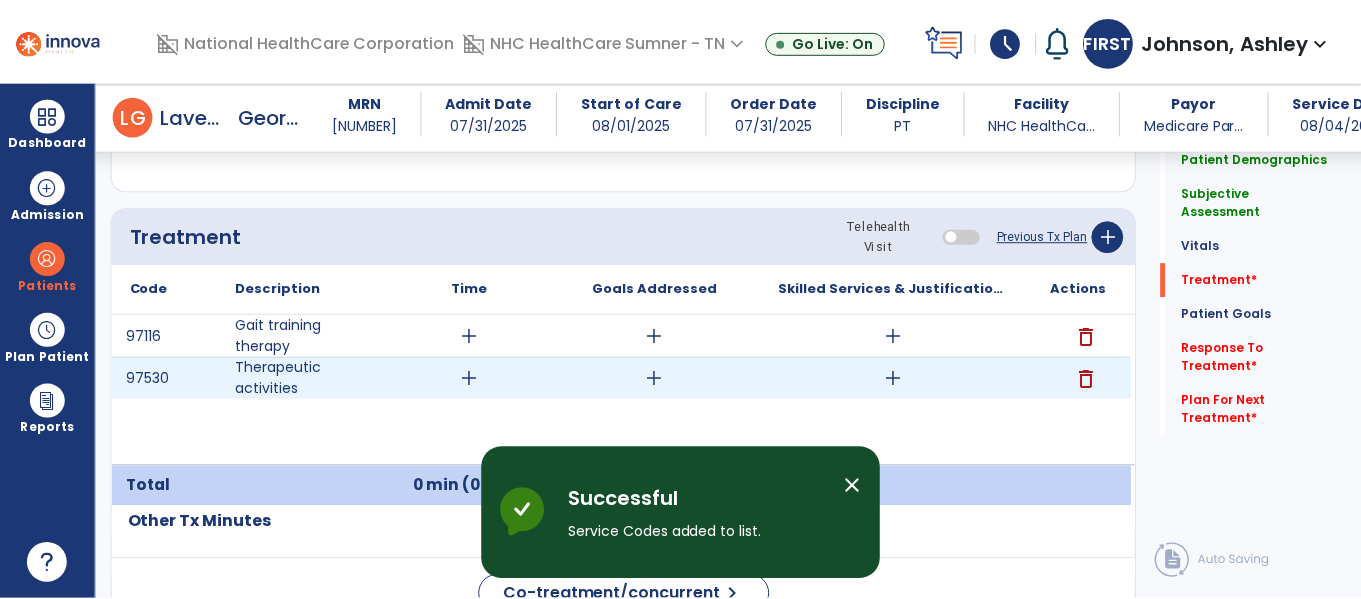 scroll, scrollTop: 1193, scrollLeft: 0, axis: vertical 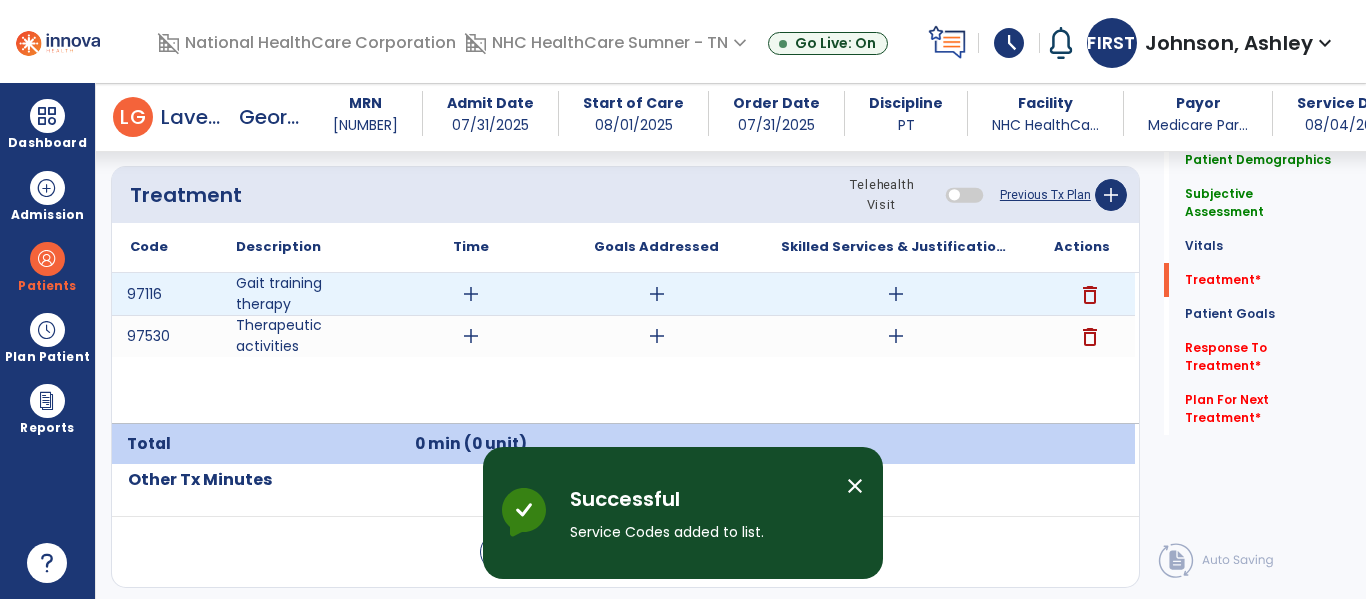 click on "add" at bounding box center [471, 294] 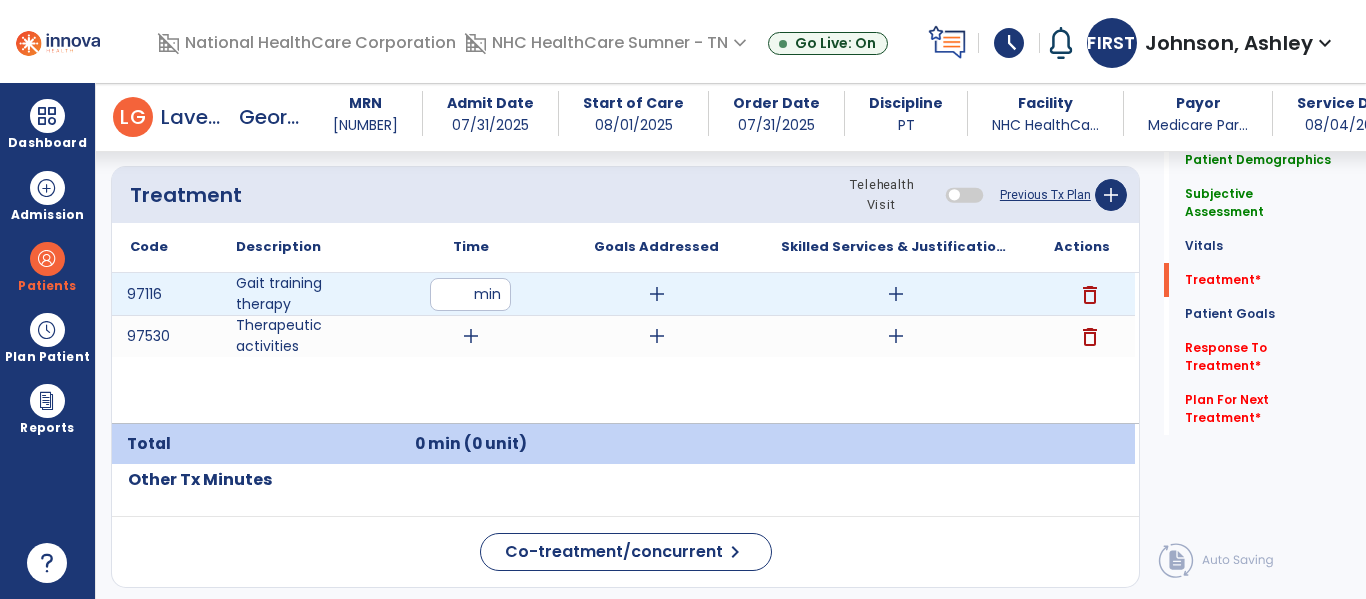 type on "**" 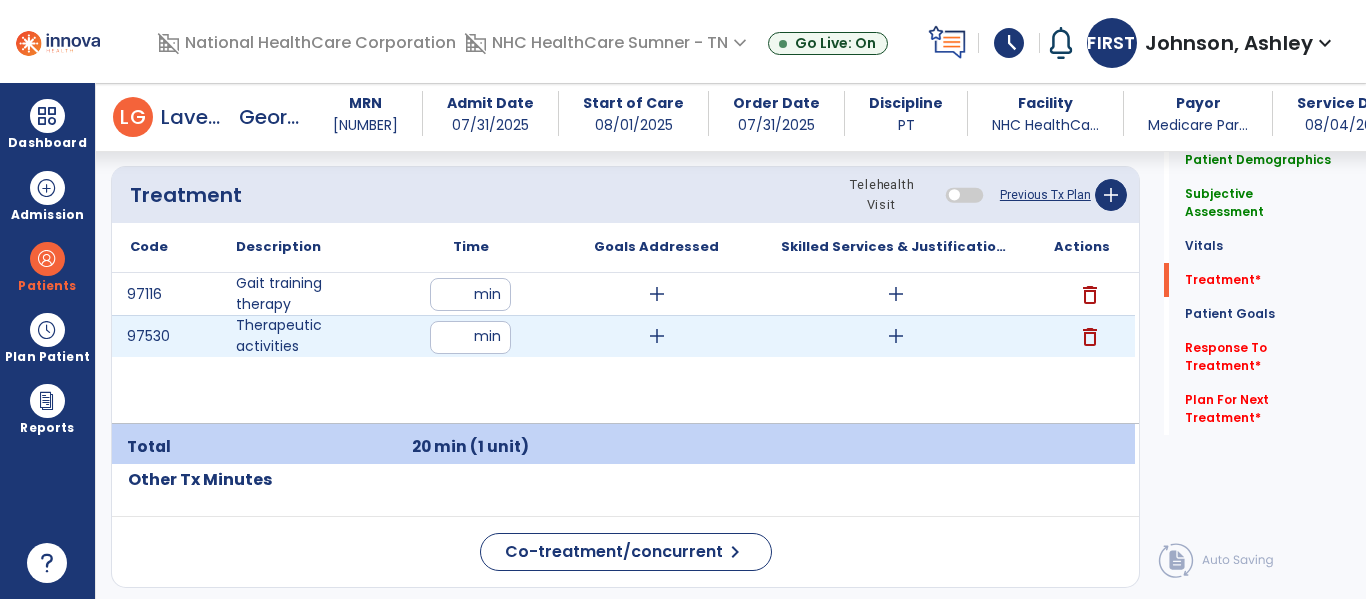 type on "**" 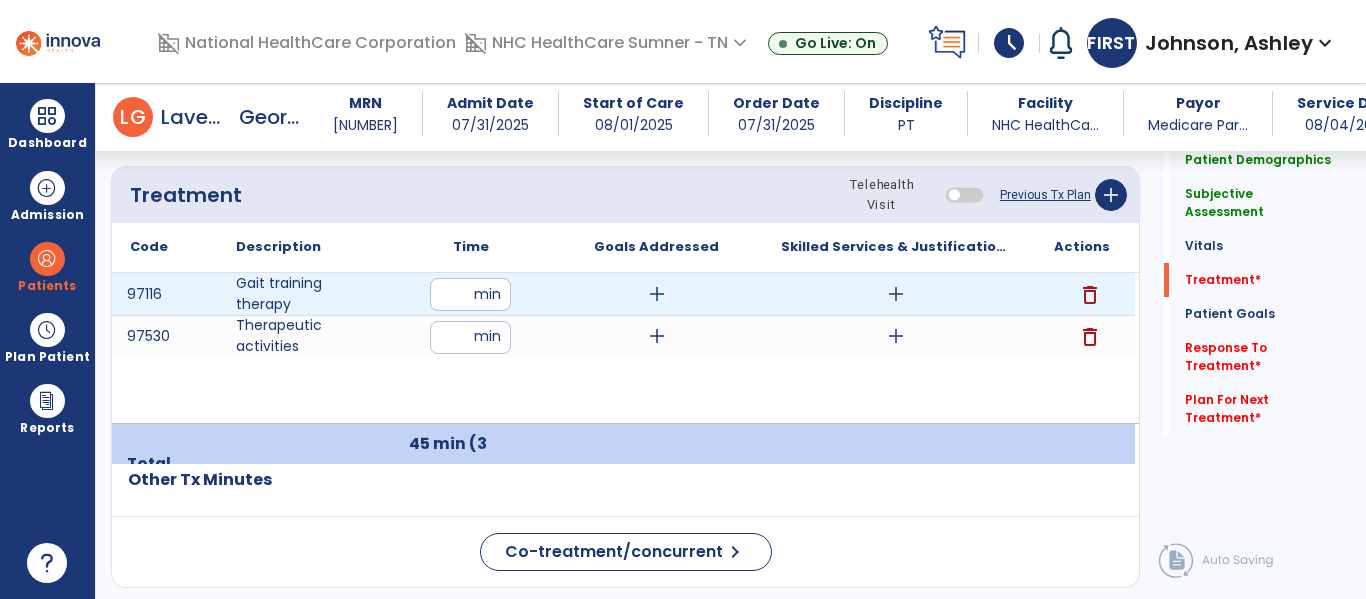 drag, startPoint x: 646, startPoint y: 300, endPoint x: 584, endPoint y: 281, distance: 64.84597 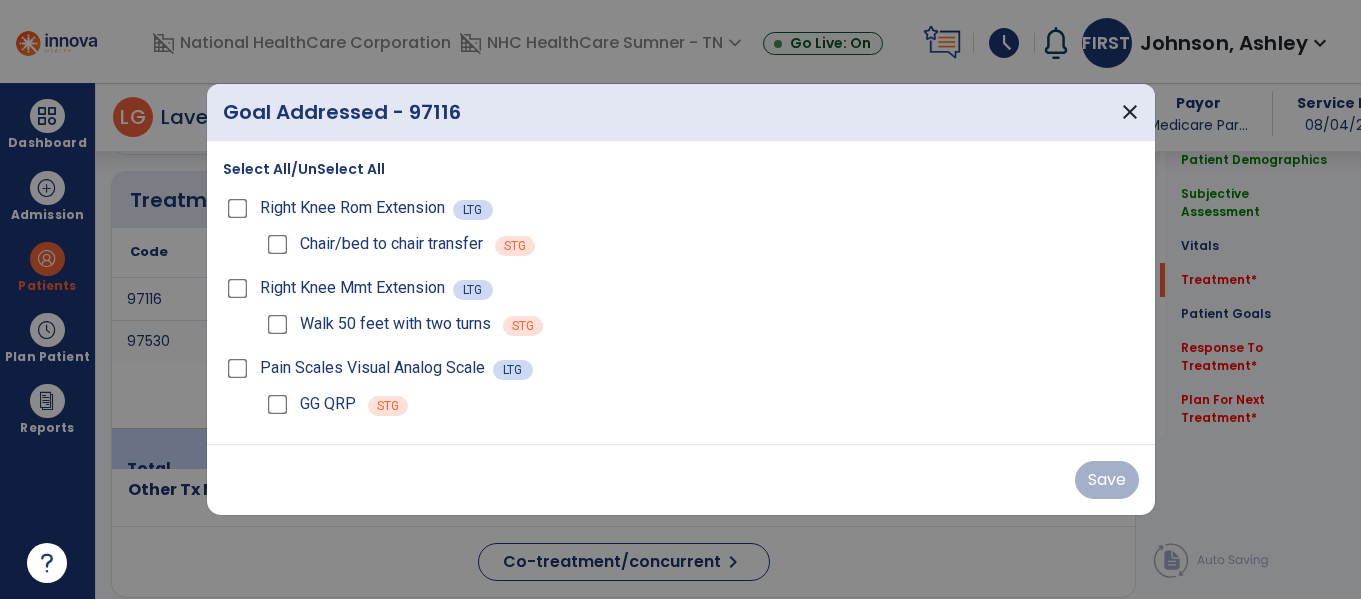 scroll, scrollTop: 1193, scrollLeft: 0, axis: vertical 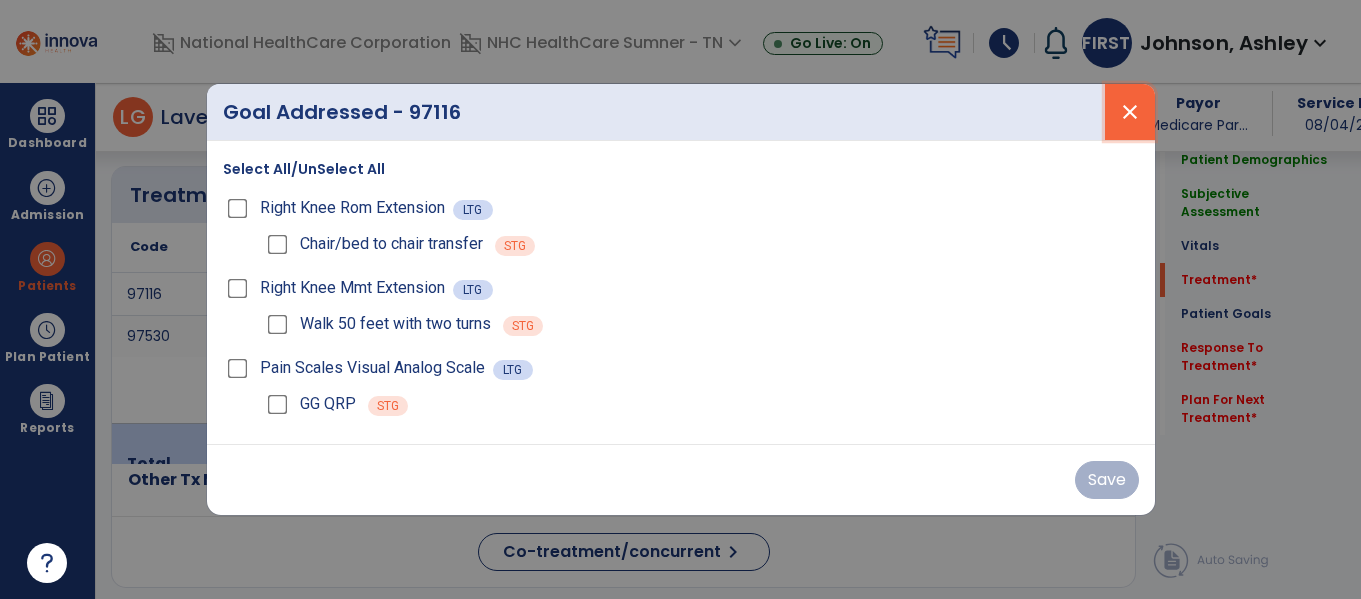 click on "close" at bounding box center [1130, 112] 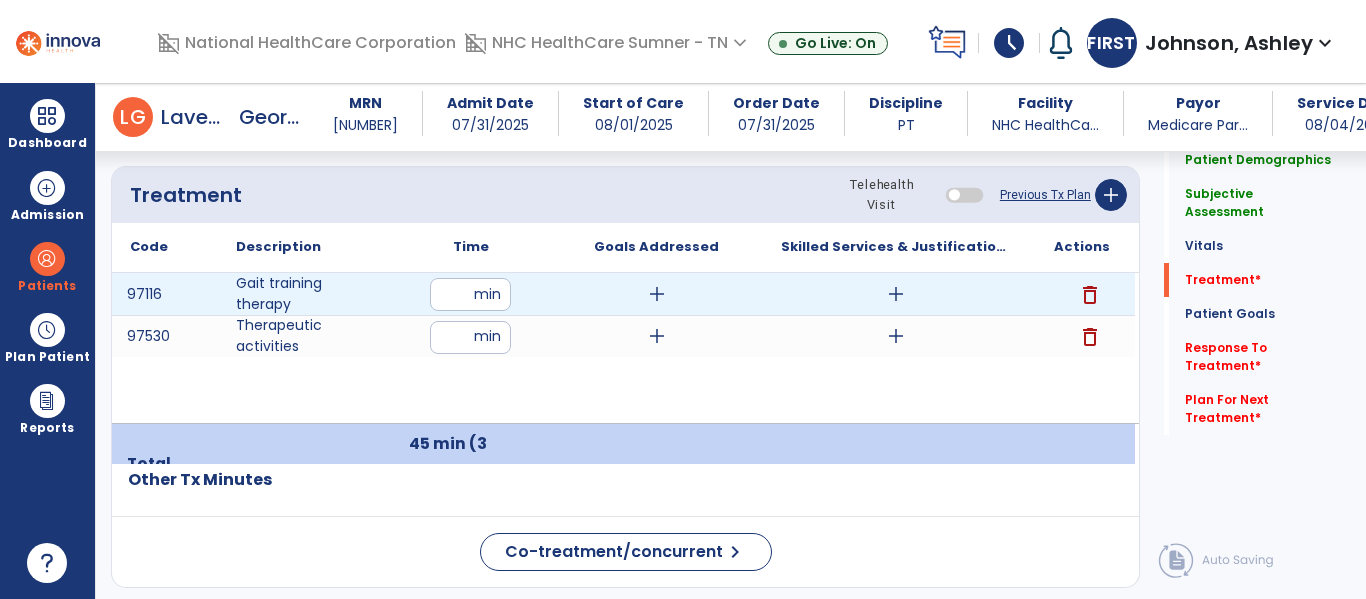 click on "add" at bounding box center (657, 294) 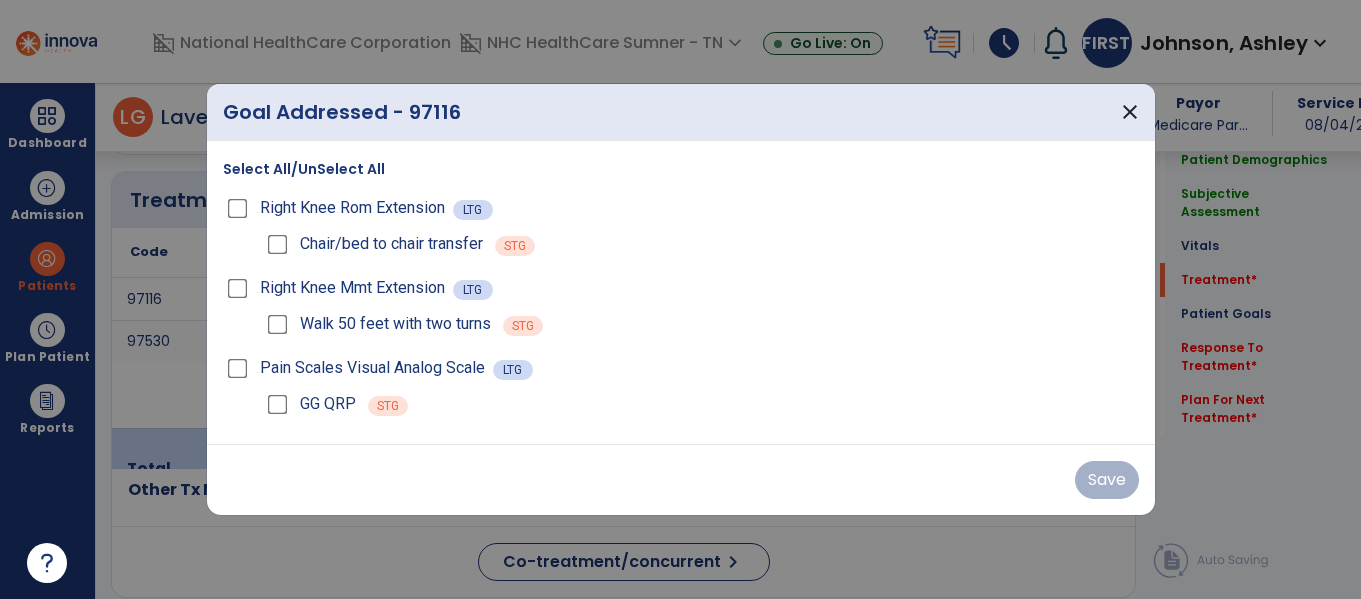 scroll, scrollTop: 1193, scrollLeft: 0, axis: vertical 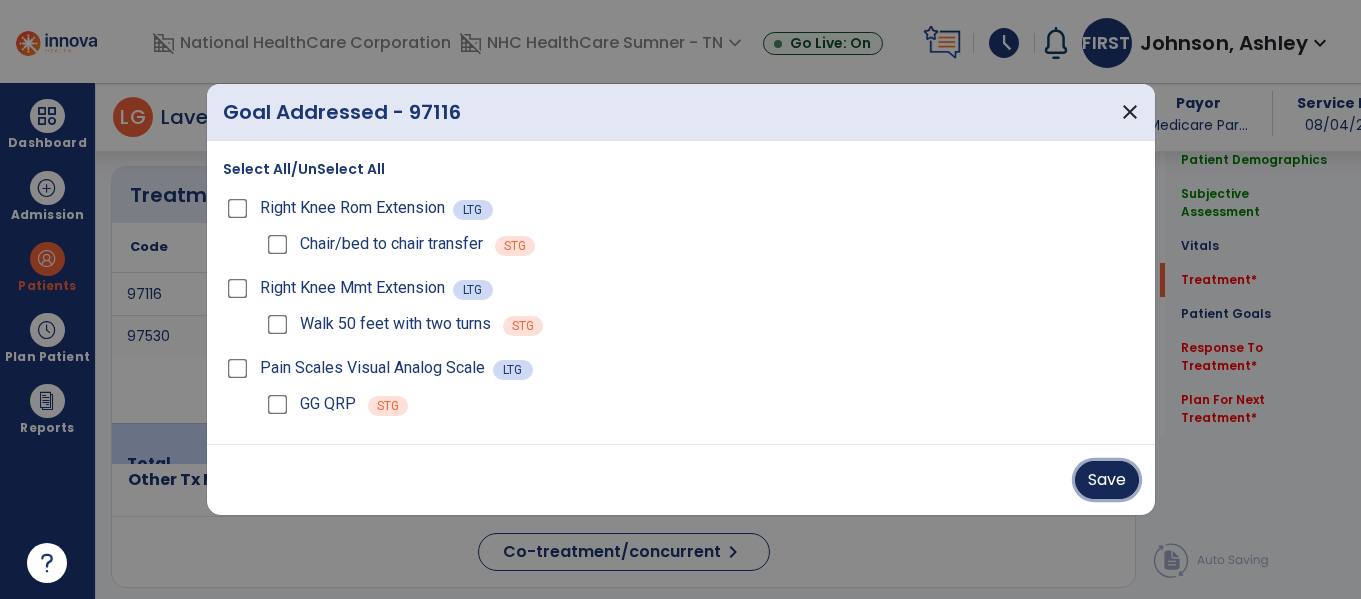 click on "Save" at bounding box center [1107, 480] 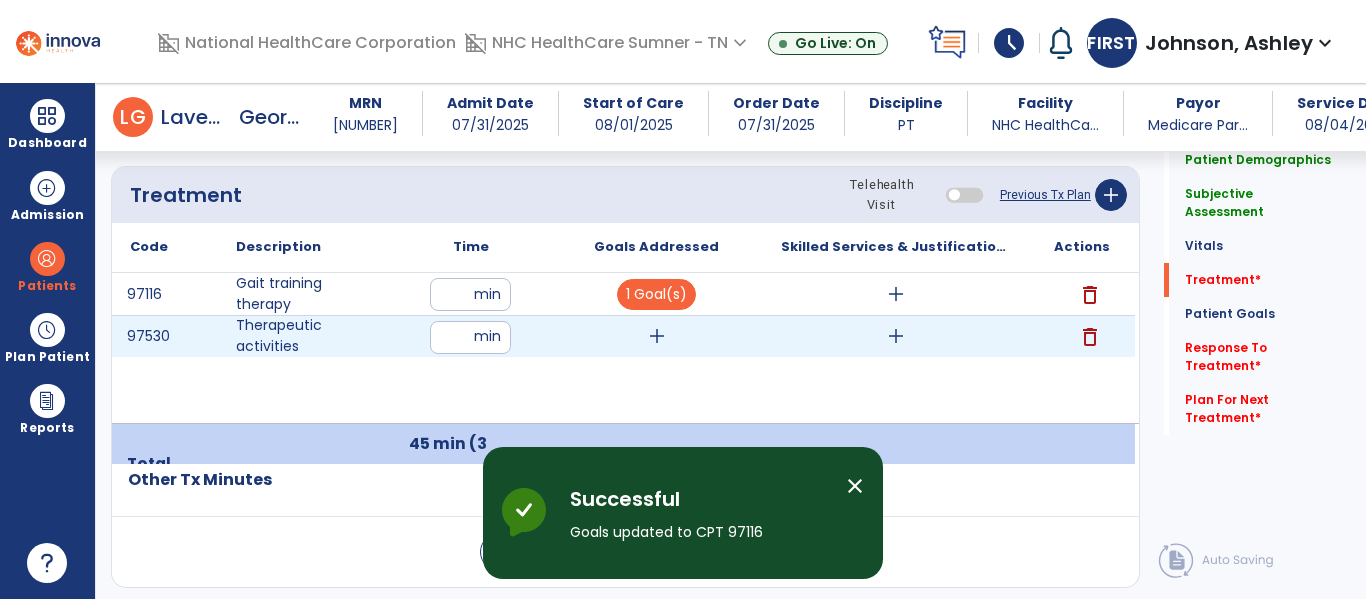 click on "add" at bounding box center (657, 336) 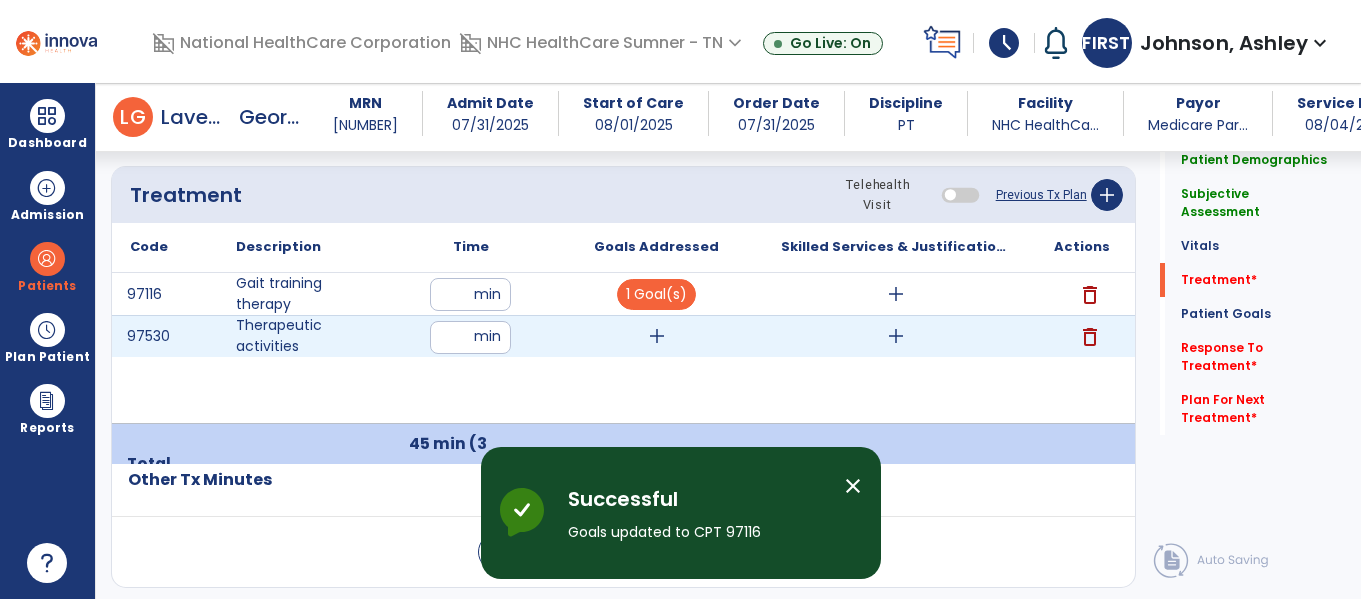 scroll, scrollTop: 1193, scrollLeft: 0, axis: vertical 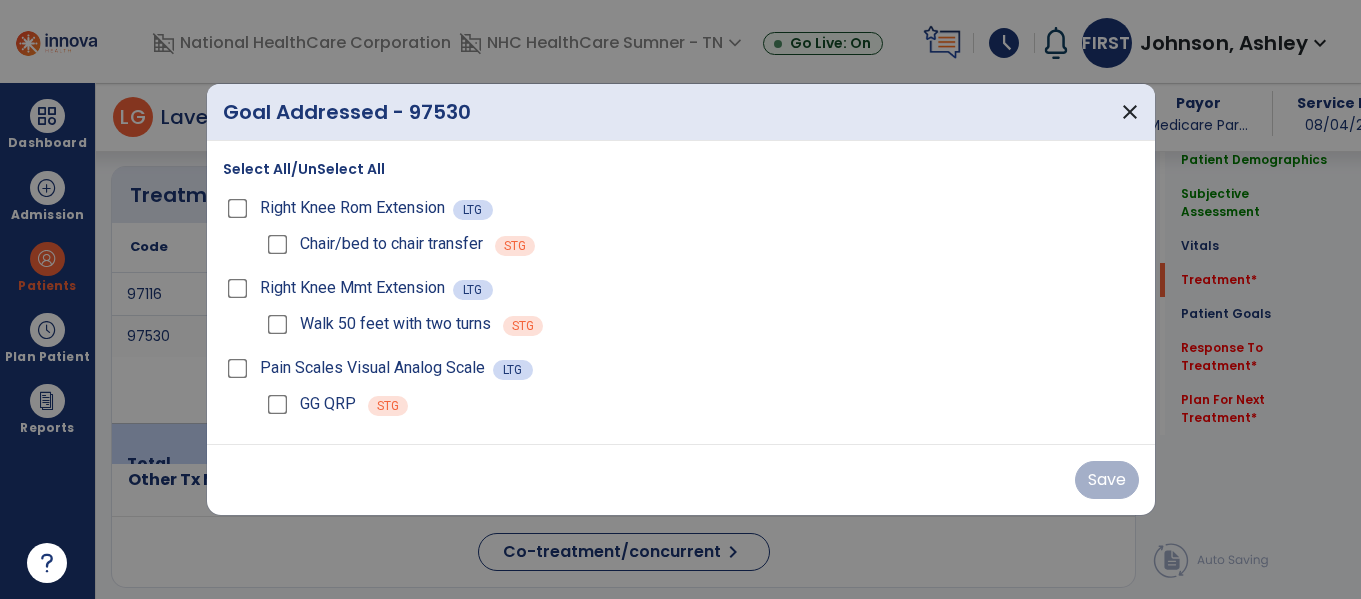 click on "Chair/bed to chair transfer" at bounding box center [373, 244] 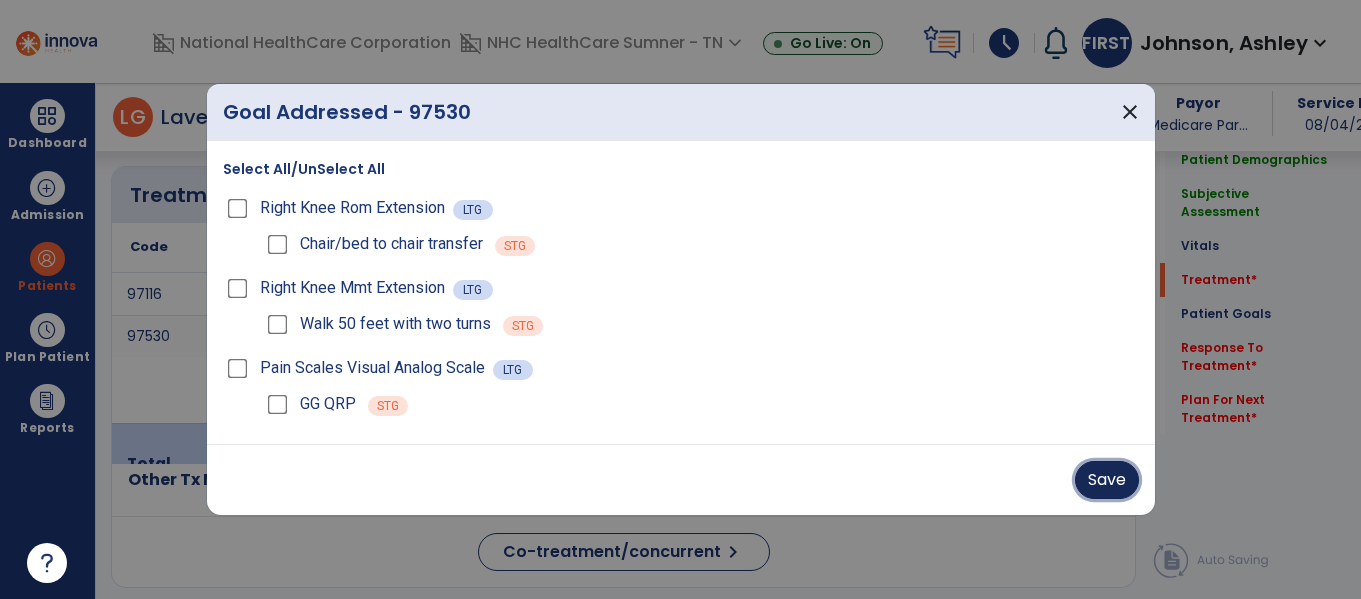 click on "Save" at bounding box center (1107, 480) 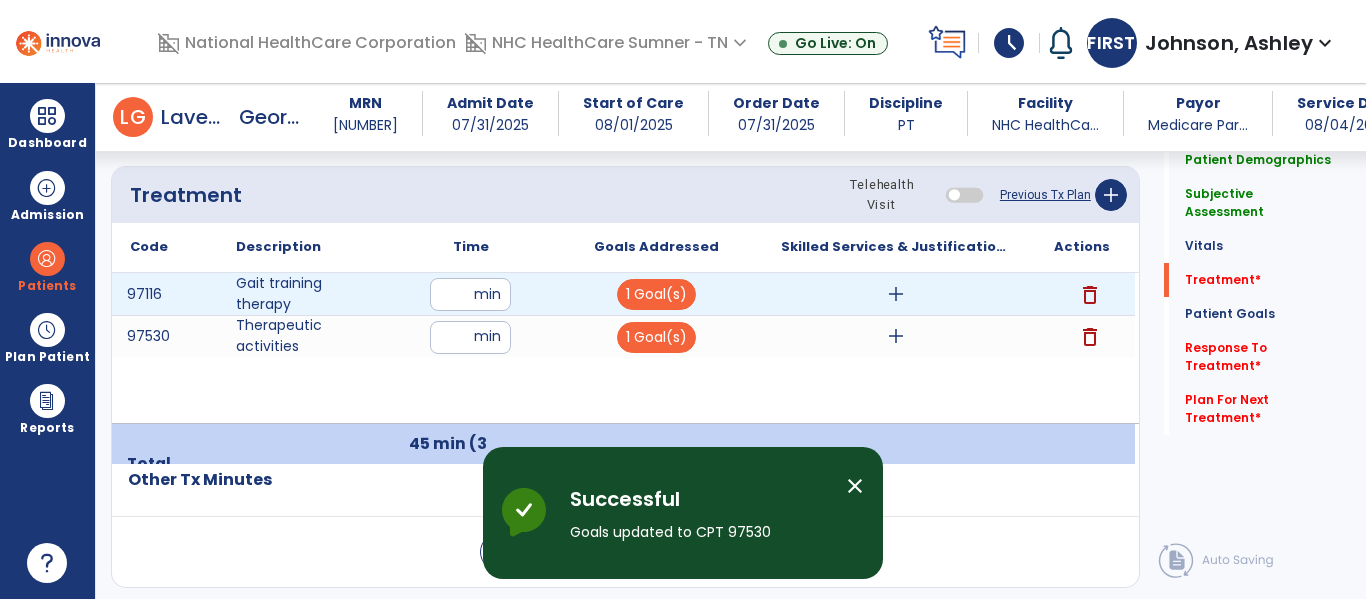 click on "add" at bounding box center [896, 294] 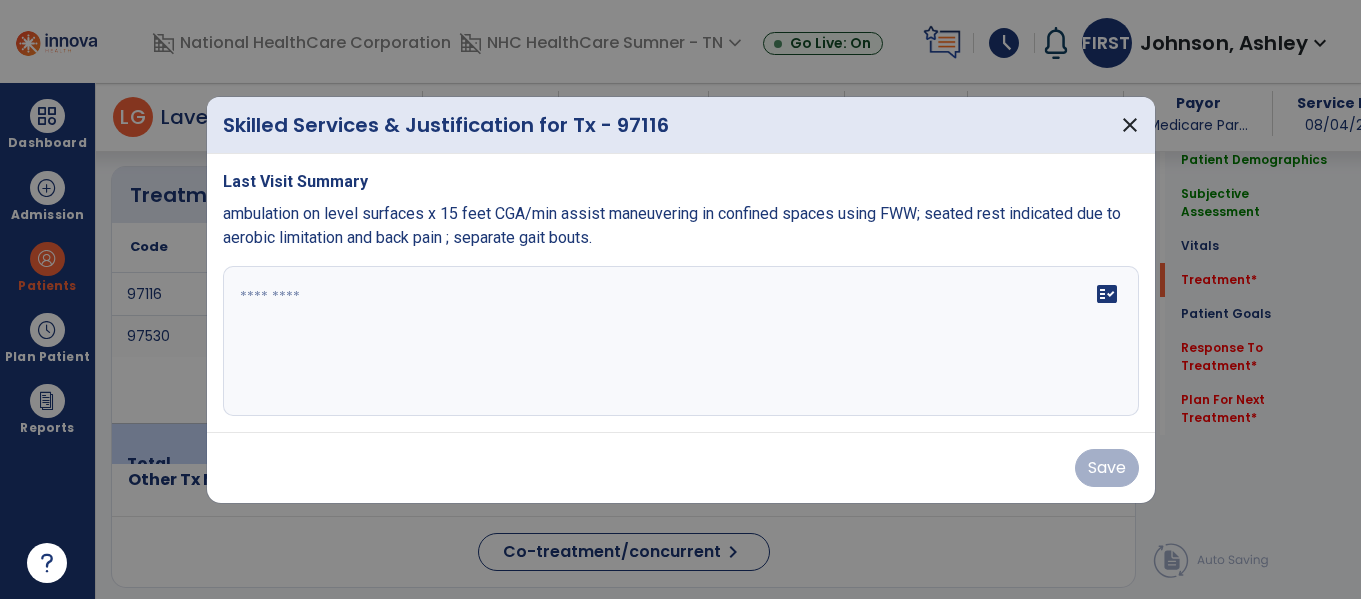 scroll, scrollTop: 1193, scrollLeft: 0, axis: vertical 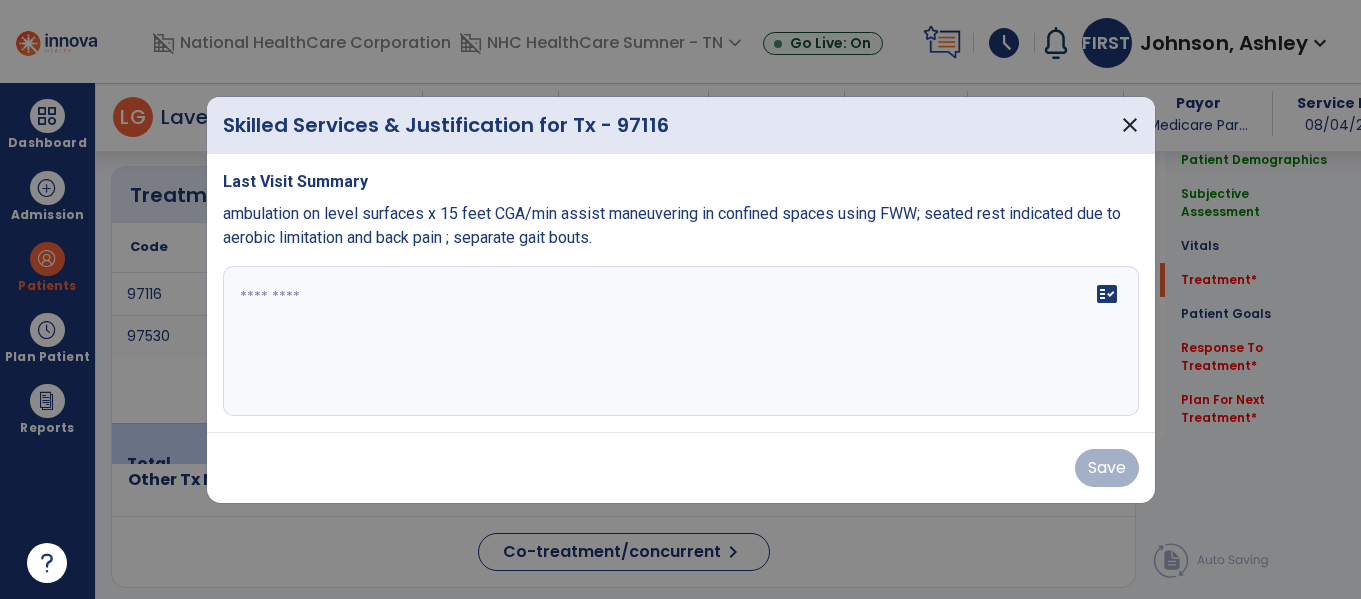 click at bounding box center [681, 341] 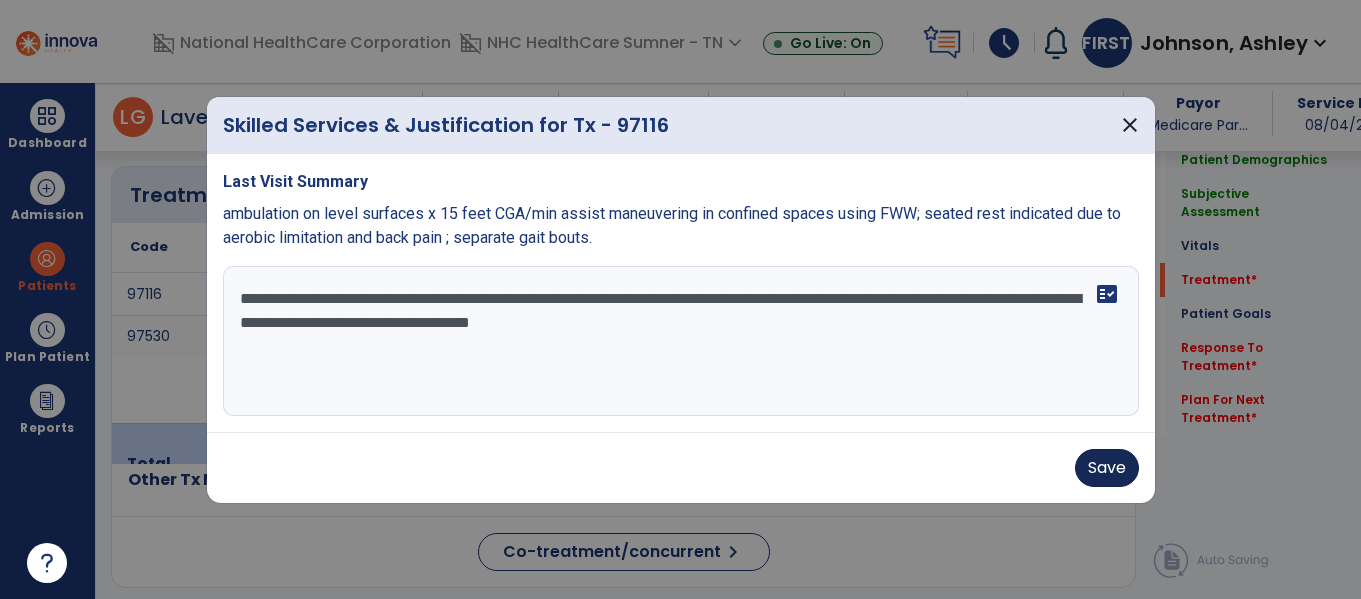 type on "**********" 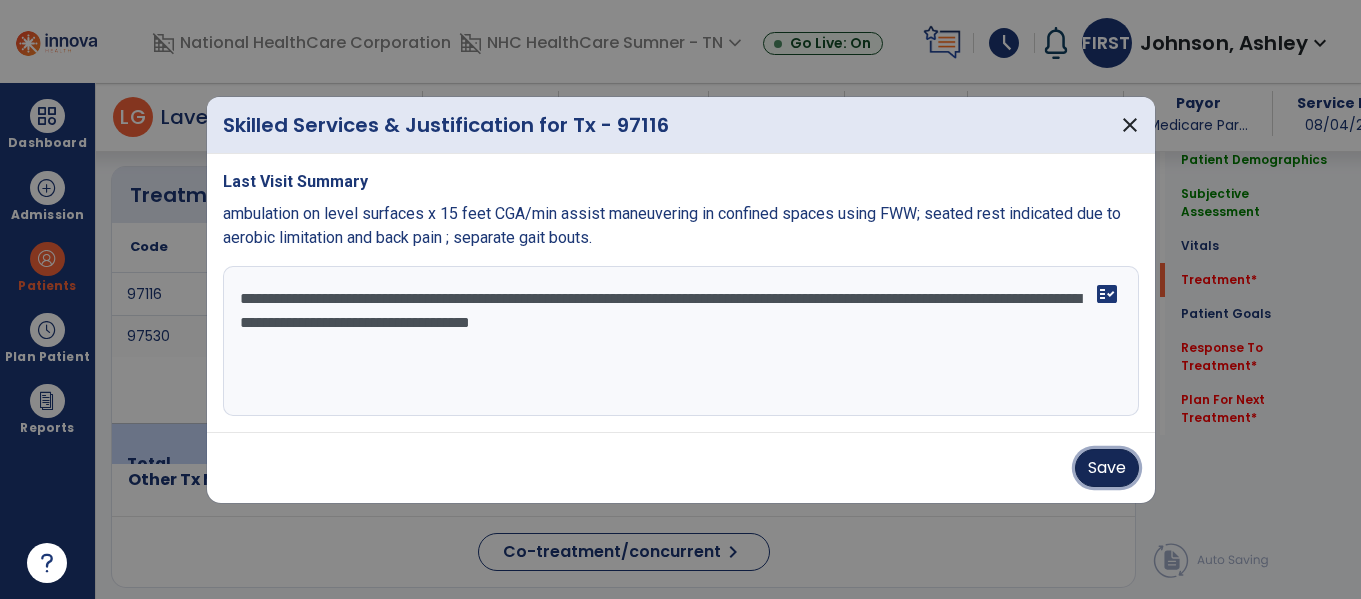 click on "Save" at bounding box center [1107, 468] 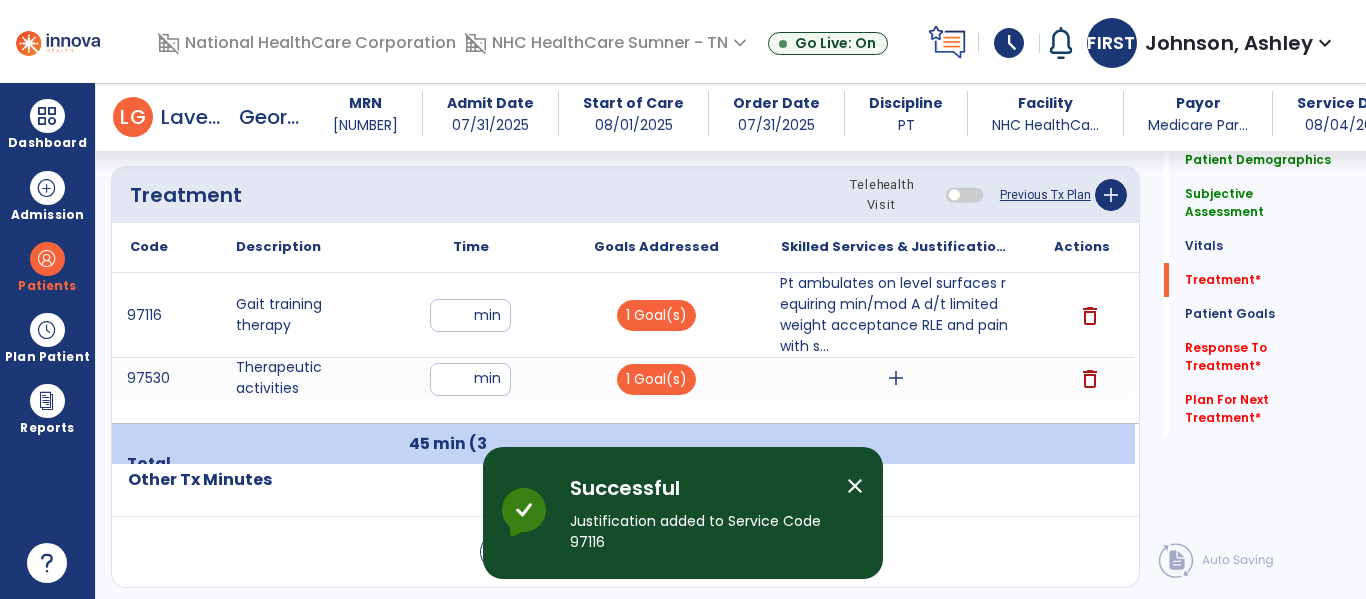 click on "close" at bounding box center (855, 486) 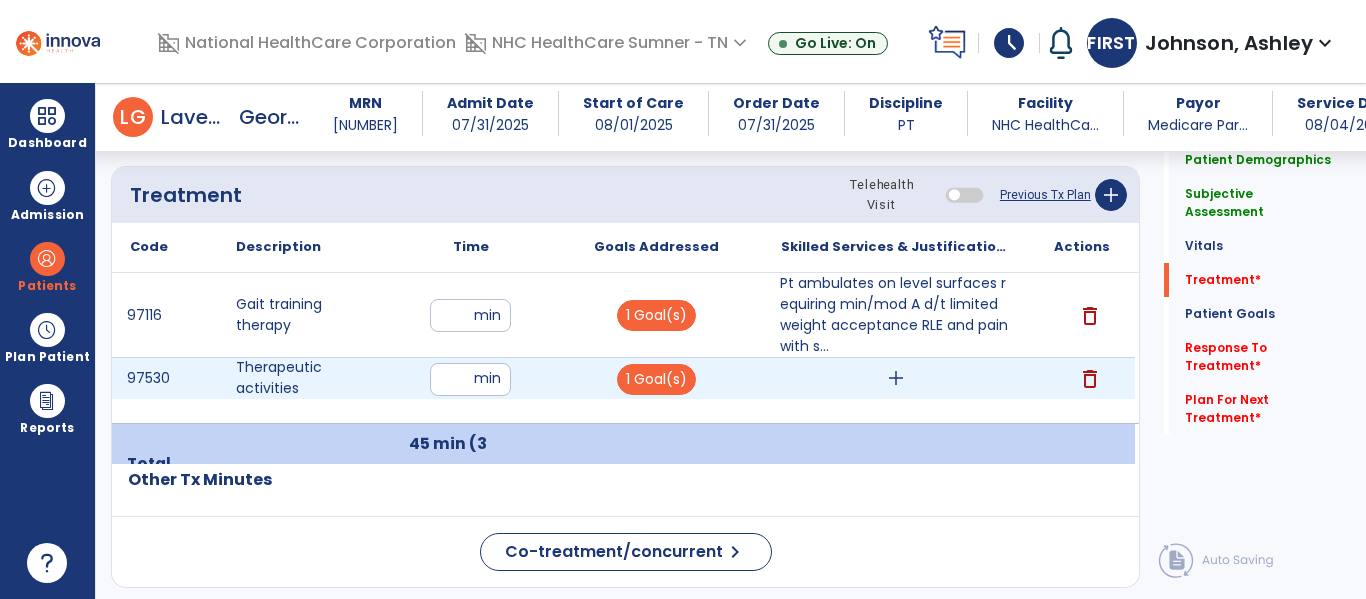 click on "add" at bounding box center [896, 378] 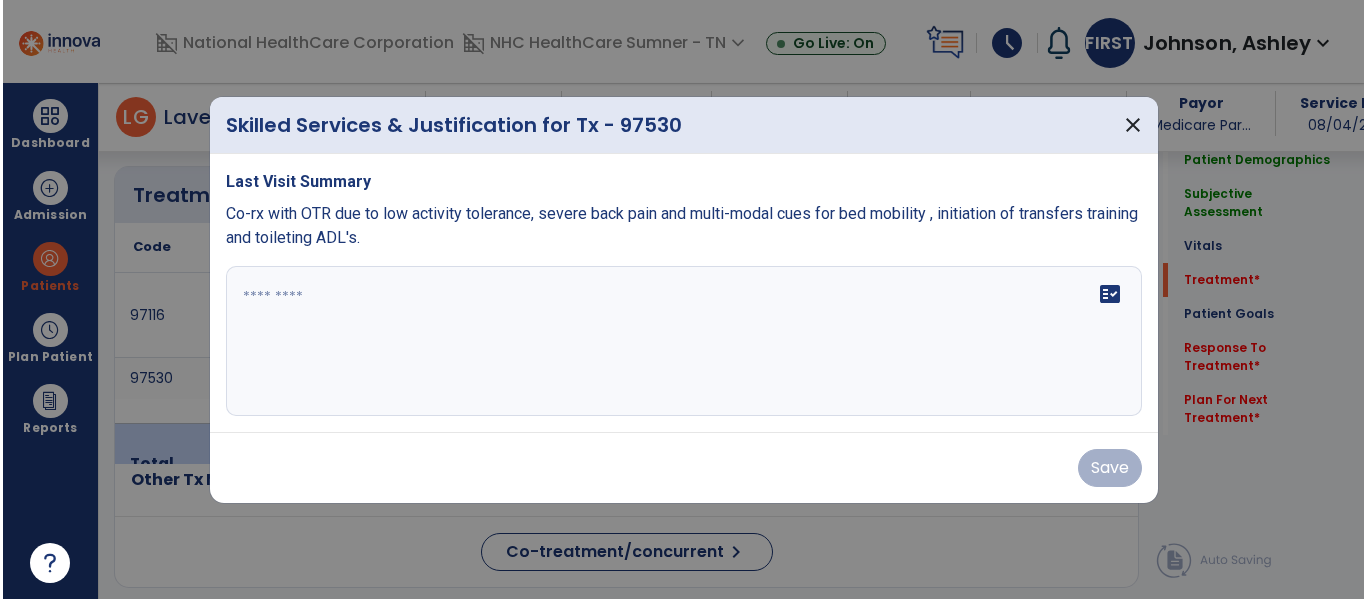 scroll, scrollTop: 1193, scrollLeft: 0, axis: vertical 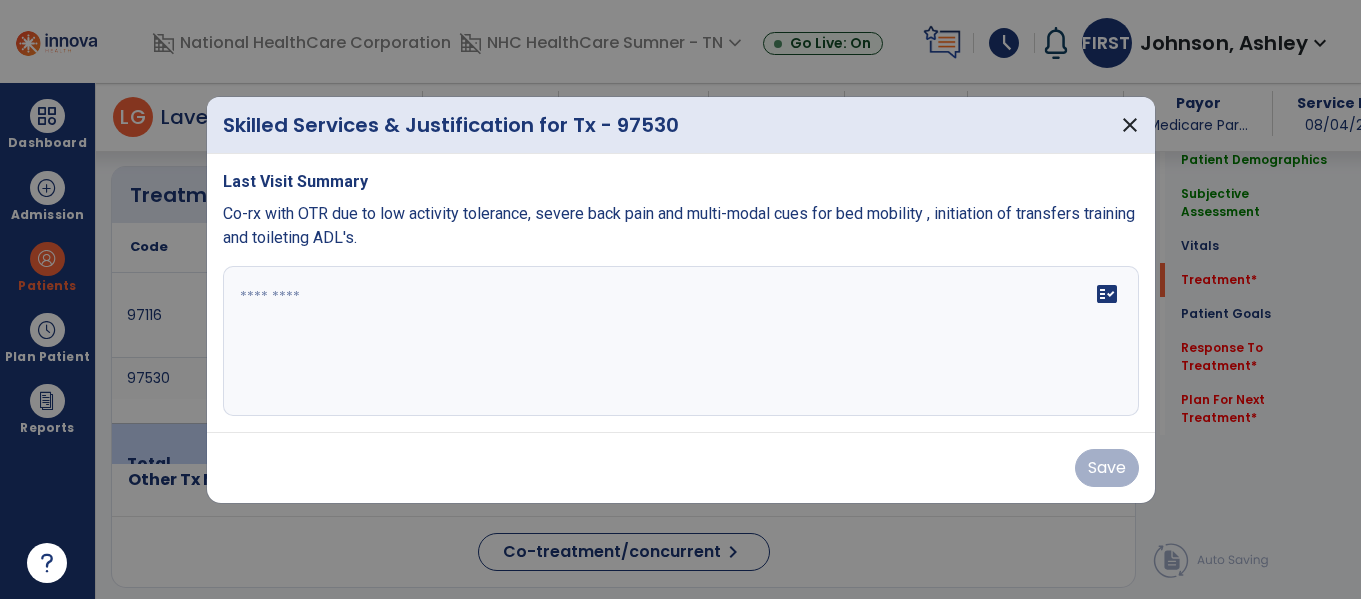 click on "fact_check" at bounding box center (681, 341) 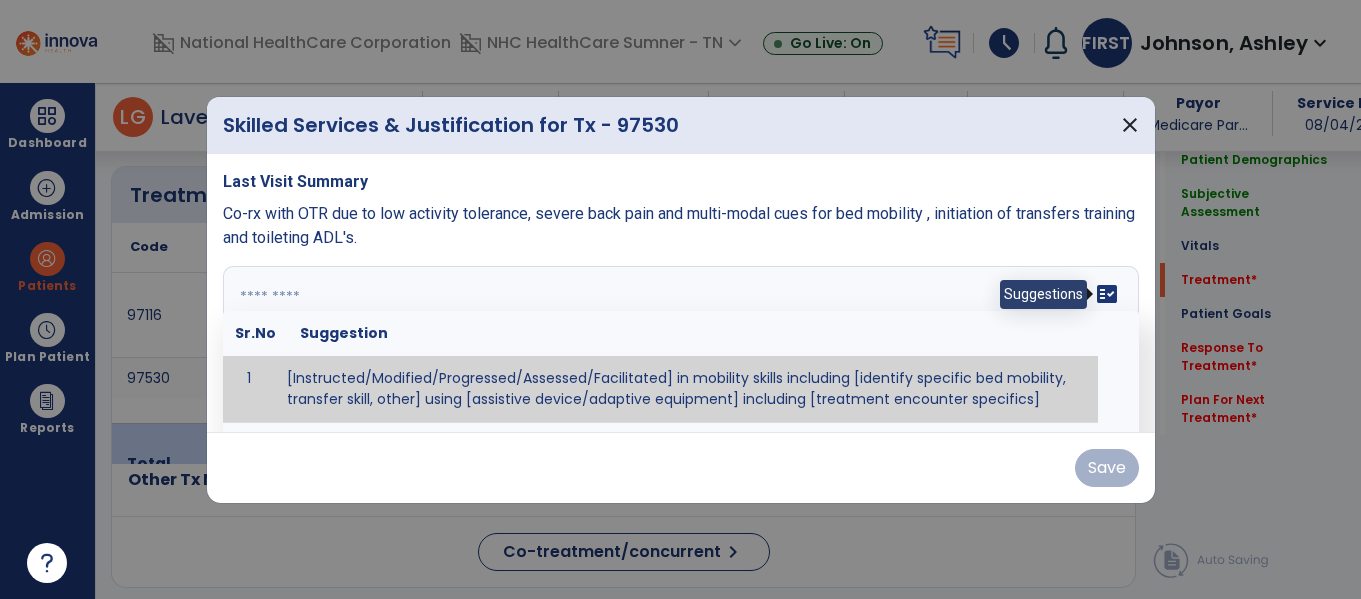 click on "fact_check" at bounding box center [1107, 294] 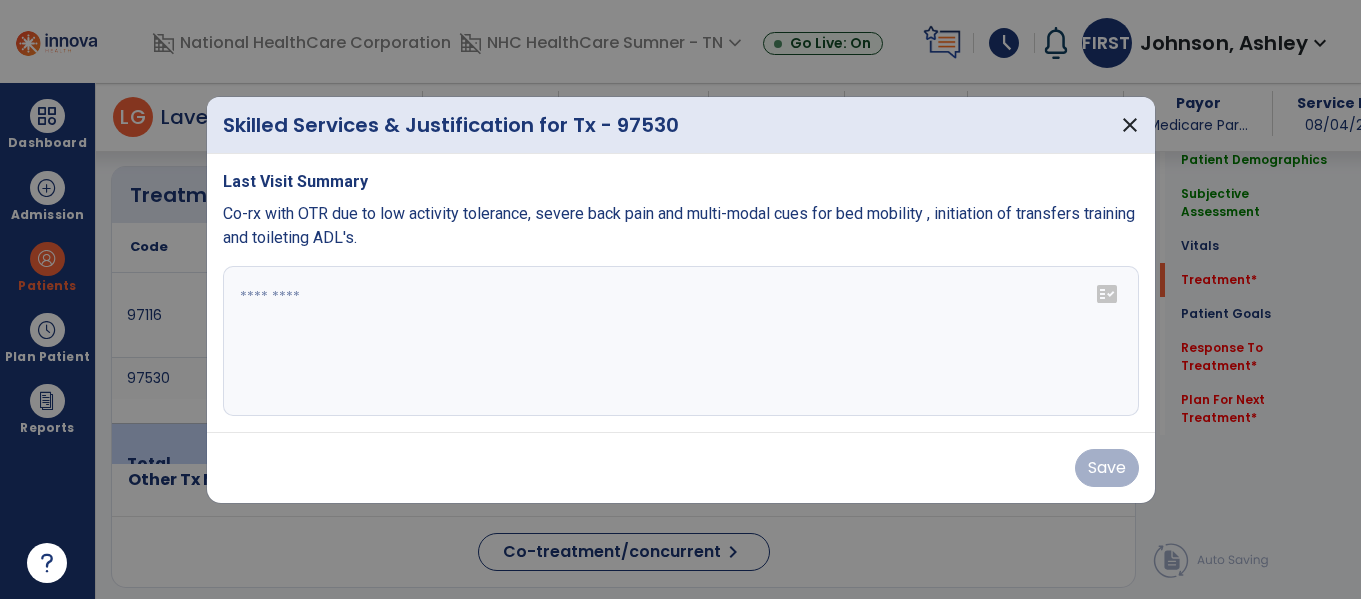 click at bounding box center (681, 341) 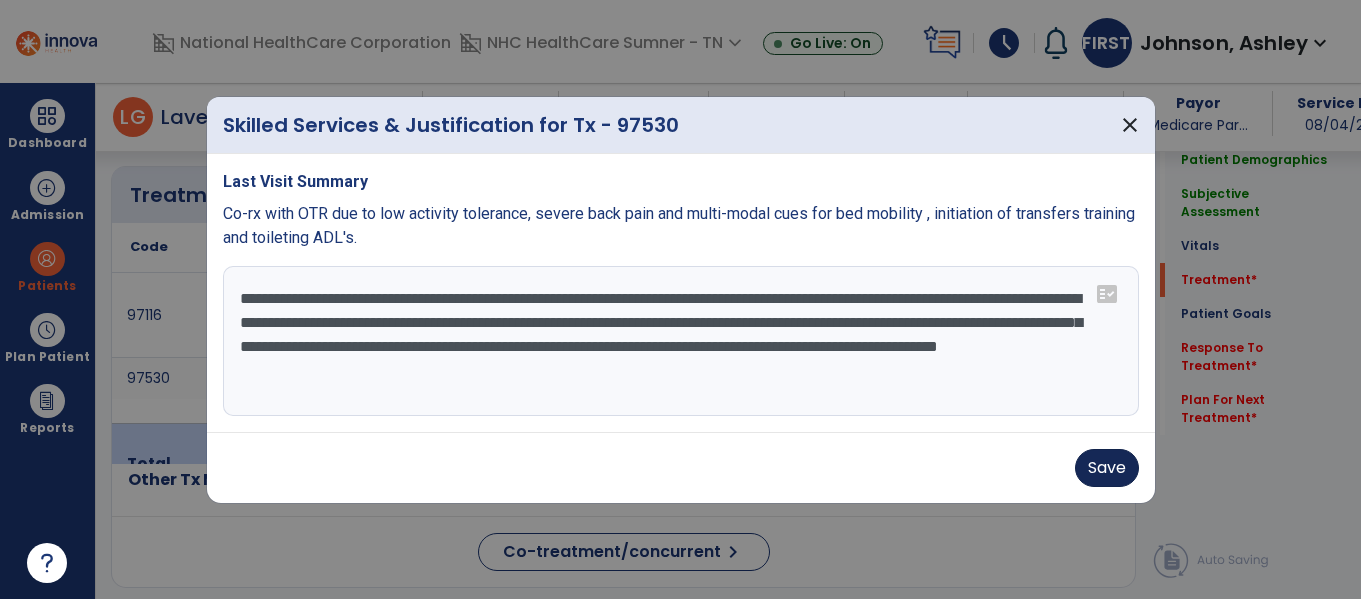 type on "**********" 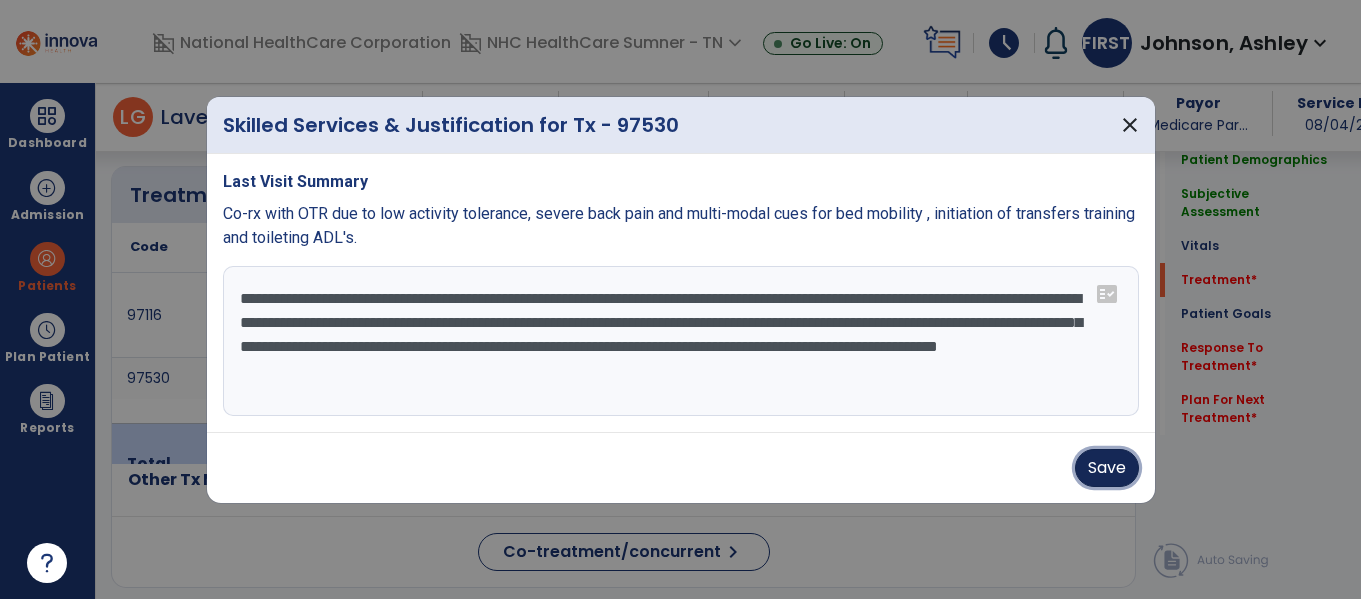 click on "Save" at bounding box center [1107, 468] 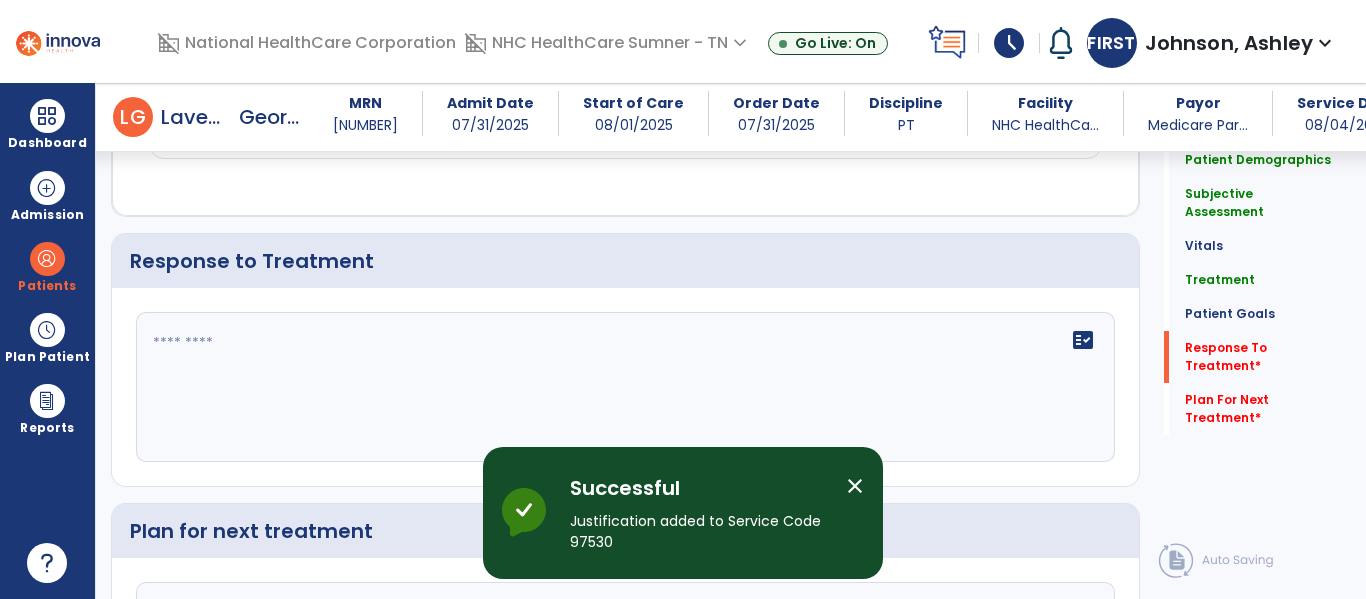 scroll, scrollTop: 2682, scrollLeft: 0, axis: vertical 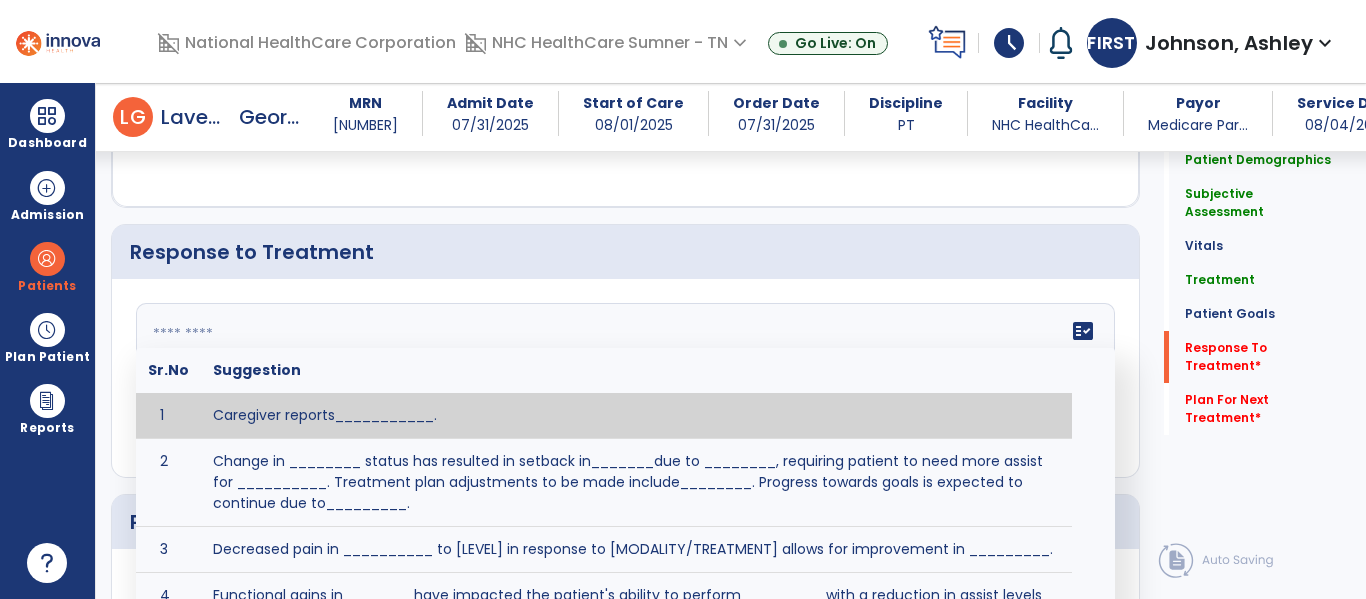 drag, startPoint x: 860, startPoint y: 393, endPoint x: 462, endPoint y: 325, distance: 403.76727 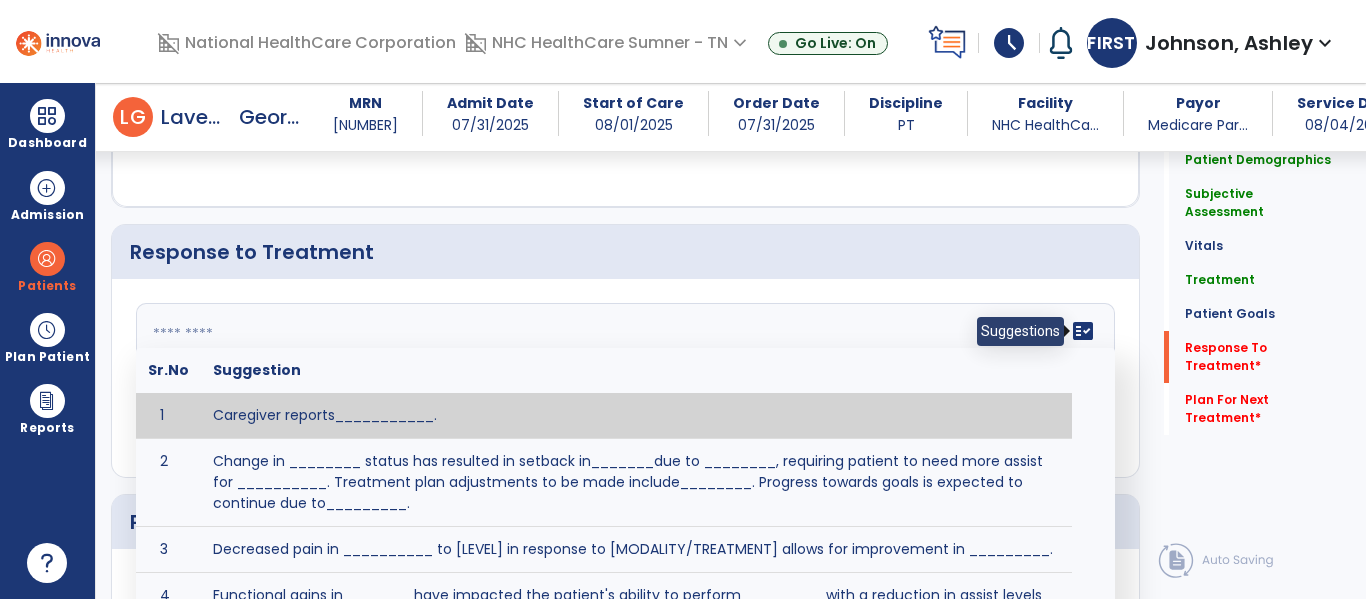 click on "fact_check" 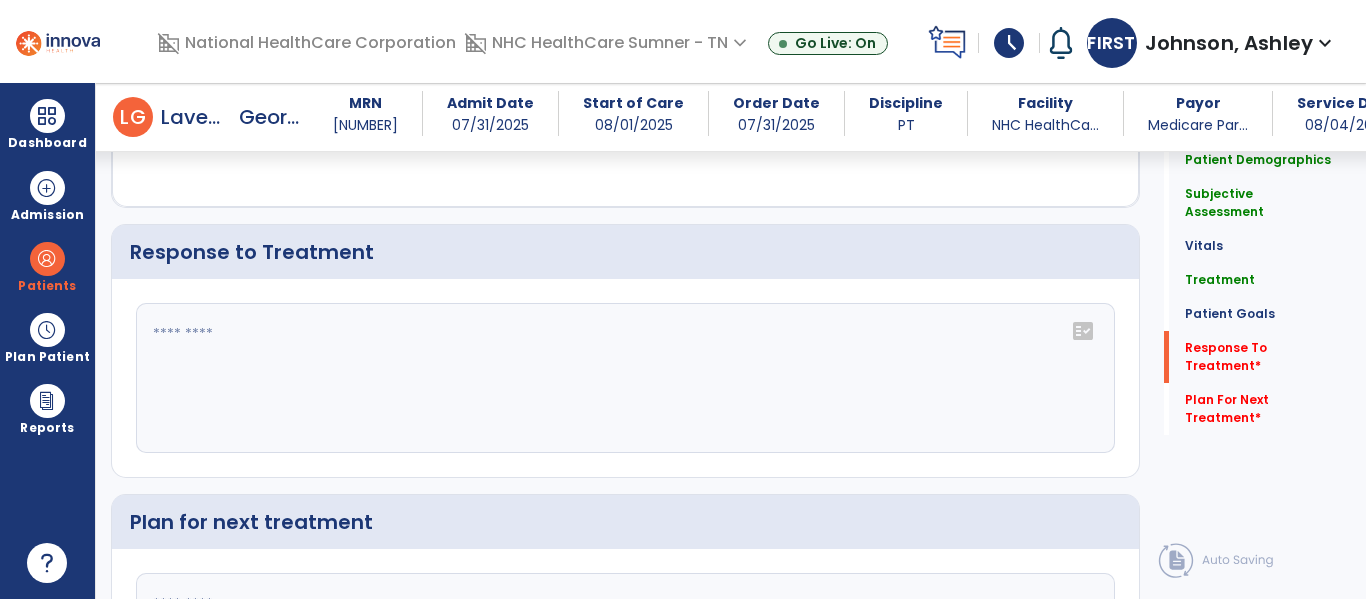 click 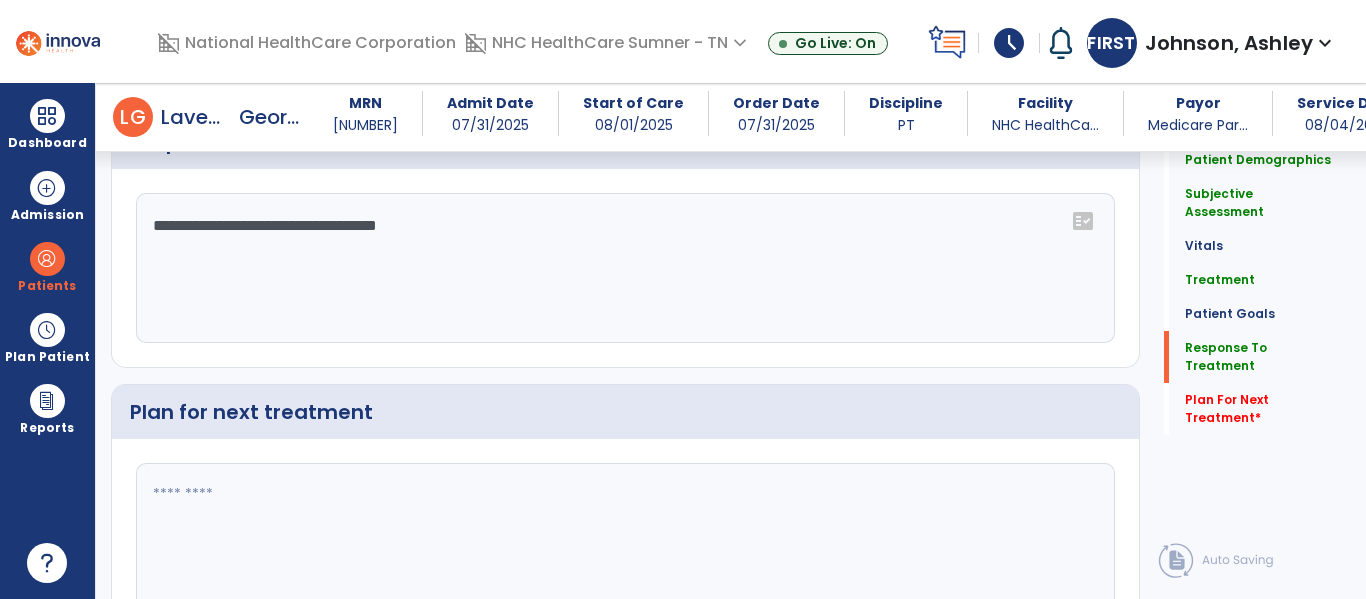 scroll, scrollTop: 2793, scrollLeft: 0, axis: vertical 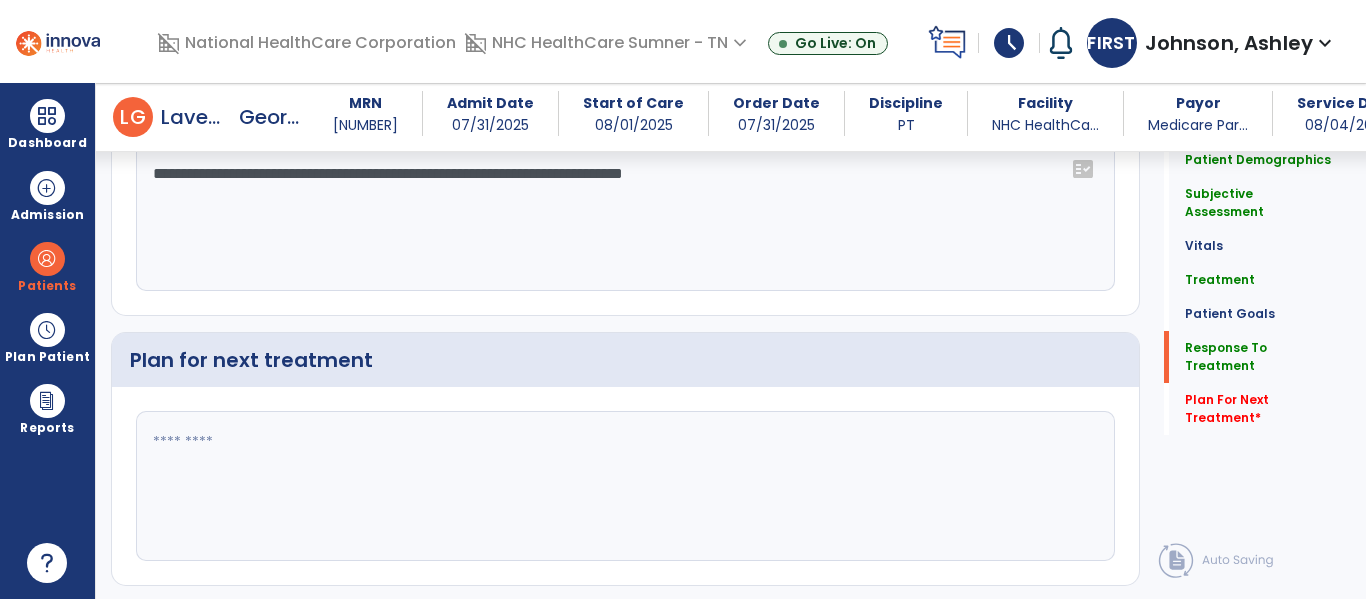 type on "**********" 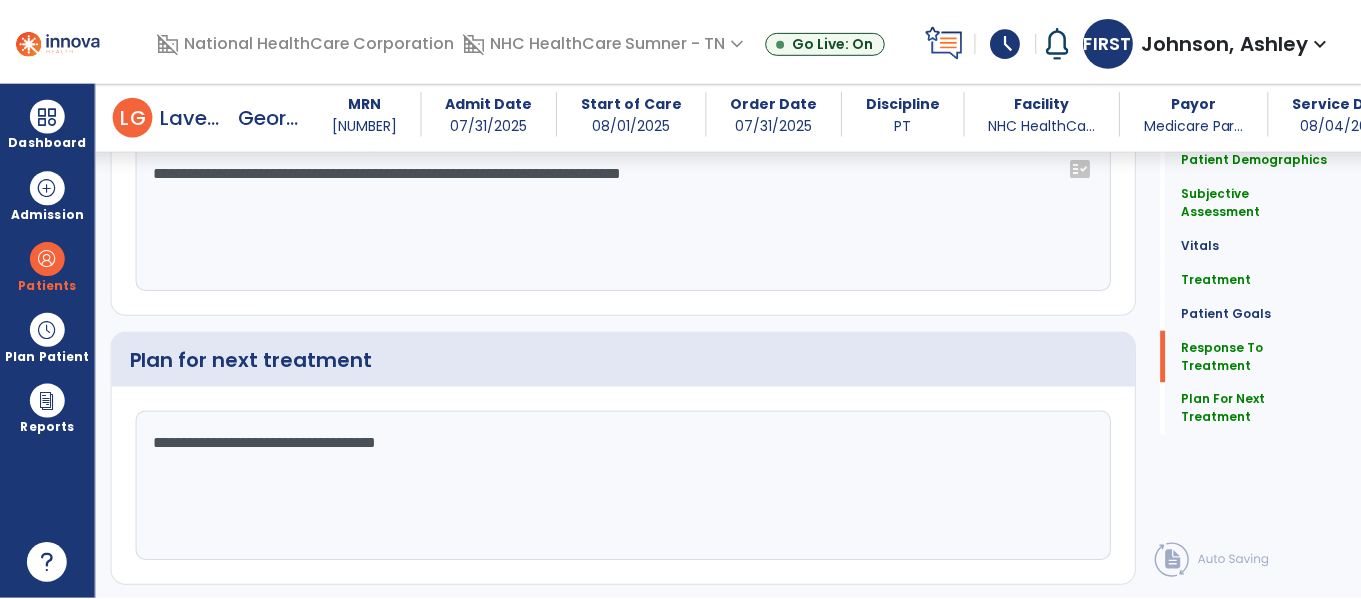 scroll, scrollTop: 2877, scrollLeft: 0, axis: vertical 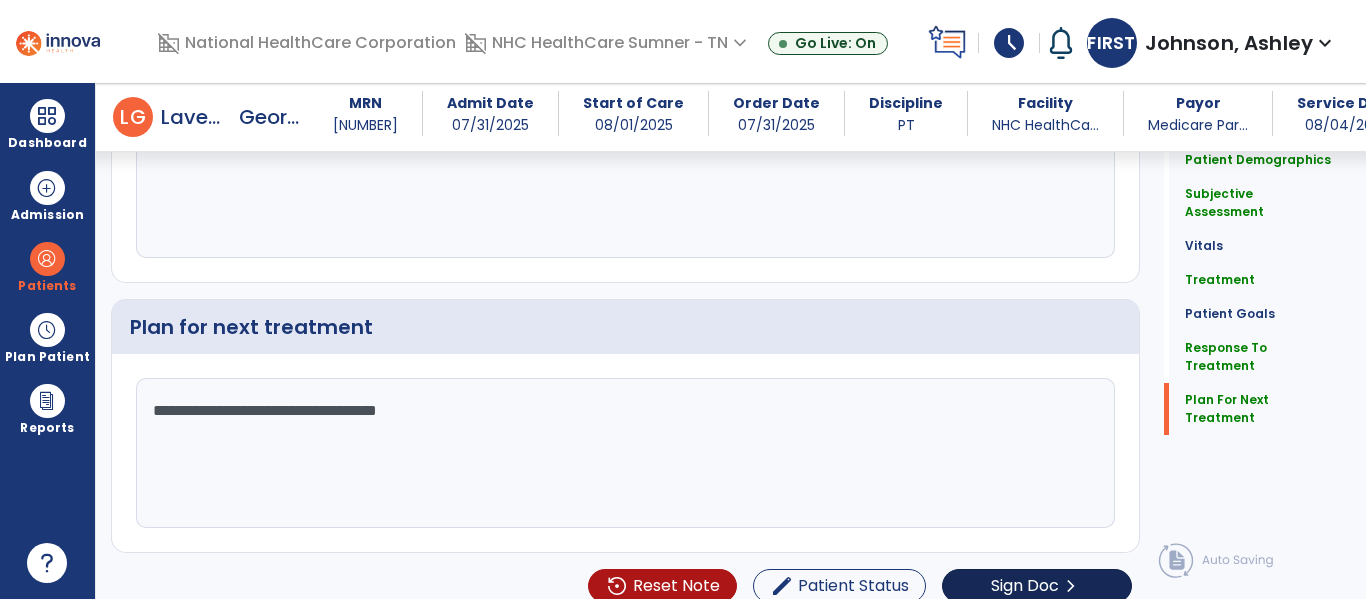 type on "**********" 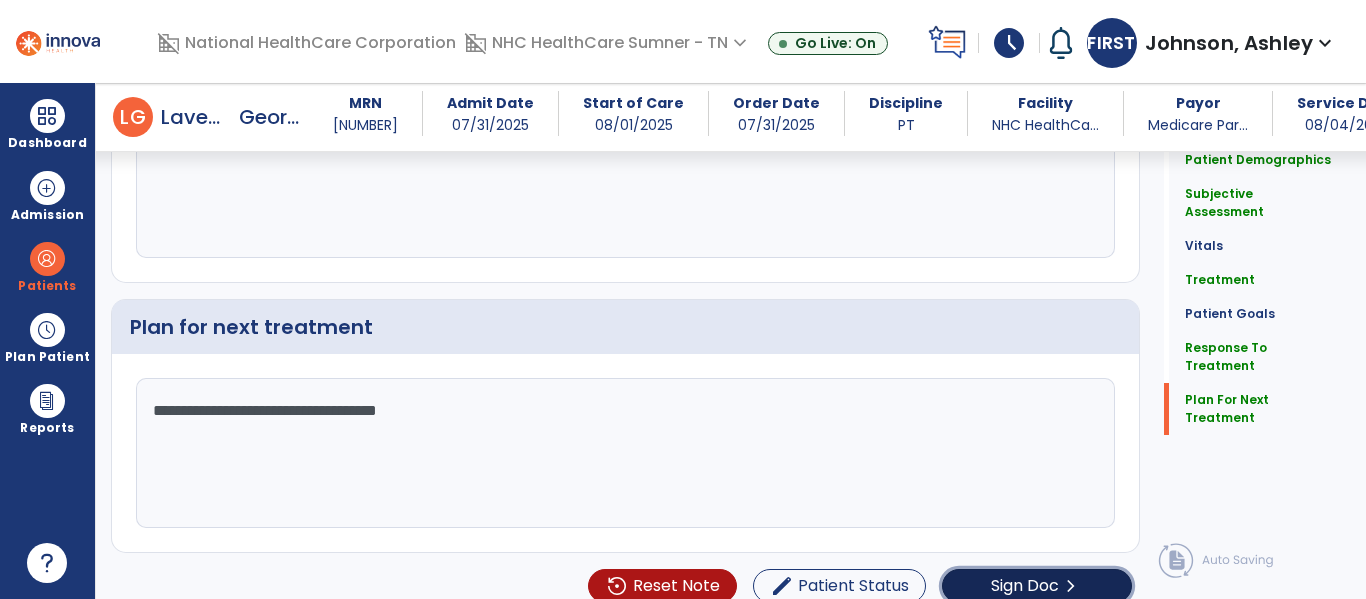 click on "Sign Doc" 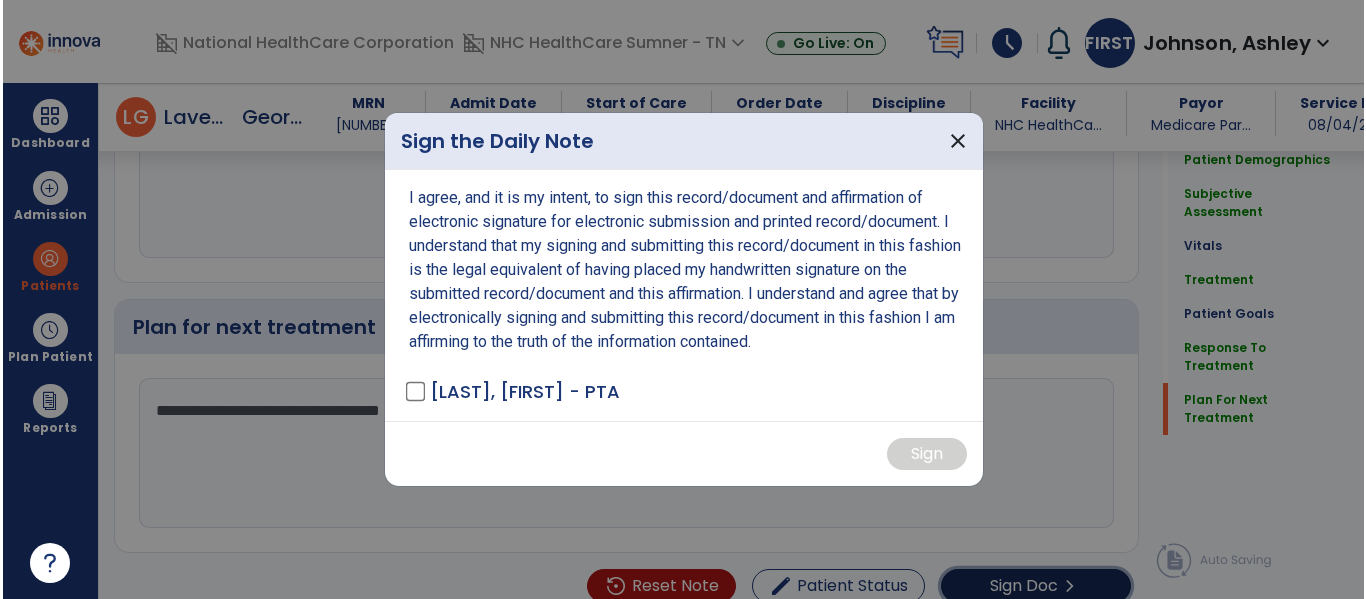 scroll, scrollTop: 2877, scrollLeft: 0, axis: vertical 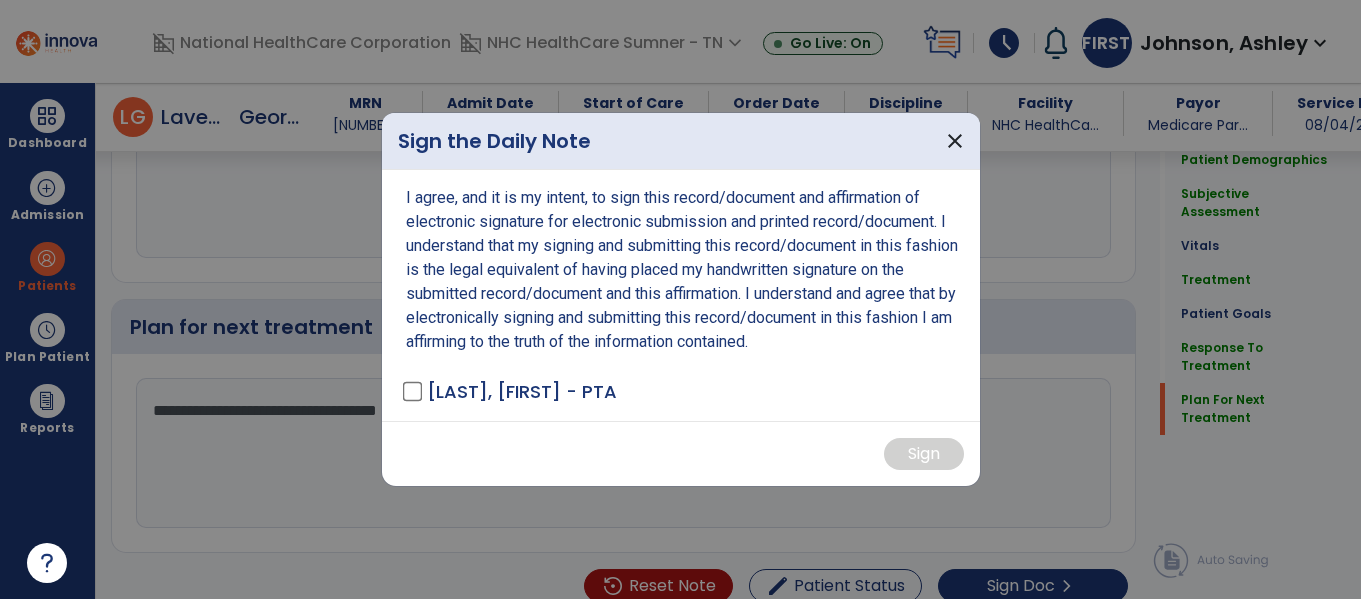 click on "[LAST], [FIRST]  - PTA" at bounding box center [511, 391] 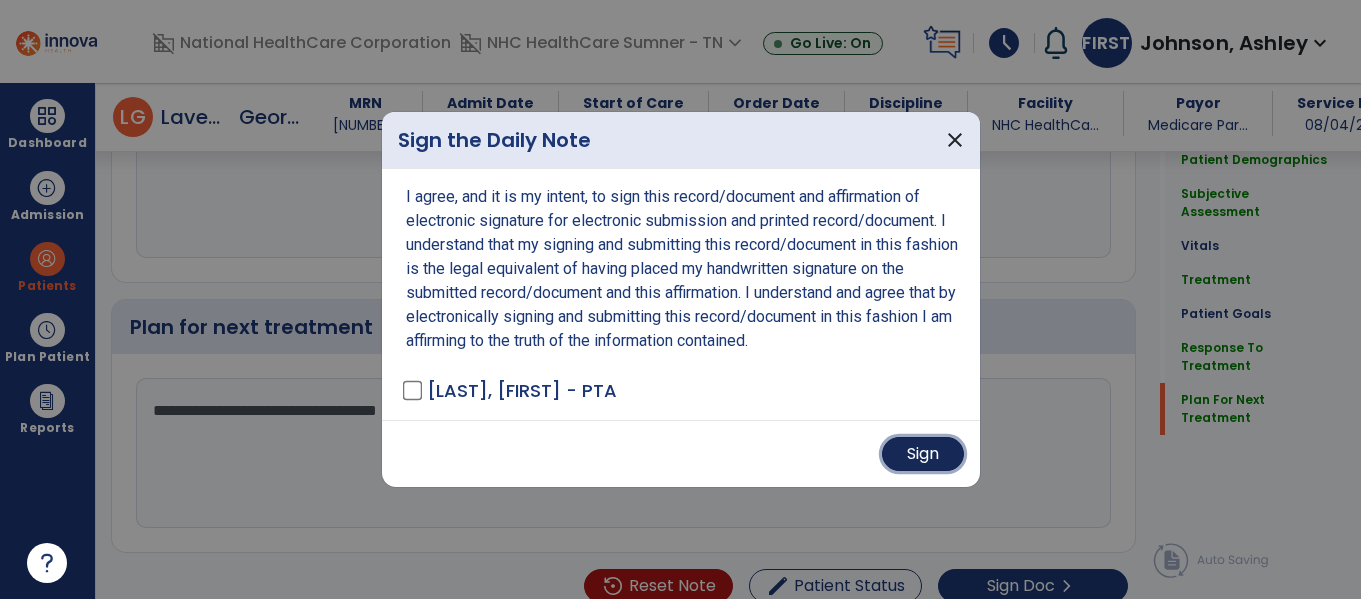 click on "Sign" at bounding box center (923, 454) 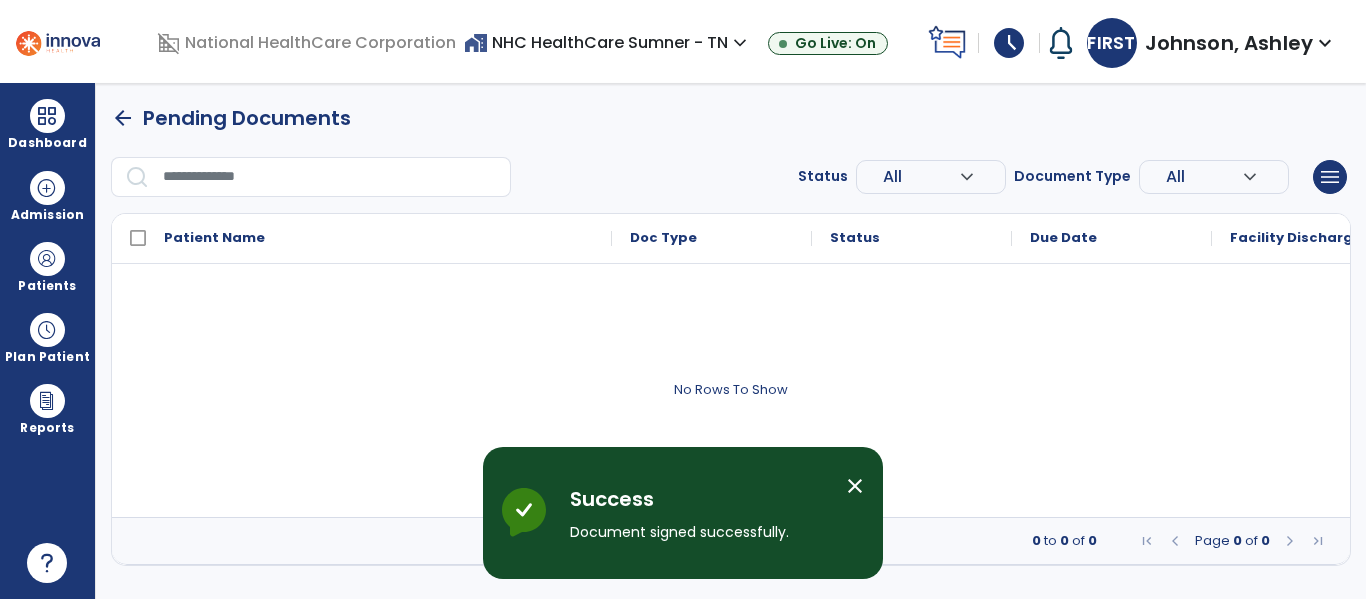 scroll, scrollTop: 0, scrollLeft: 0, axis: both 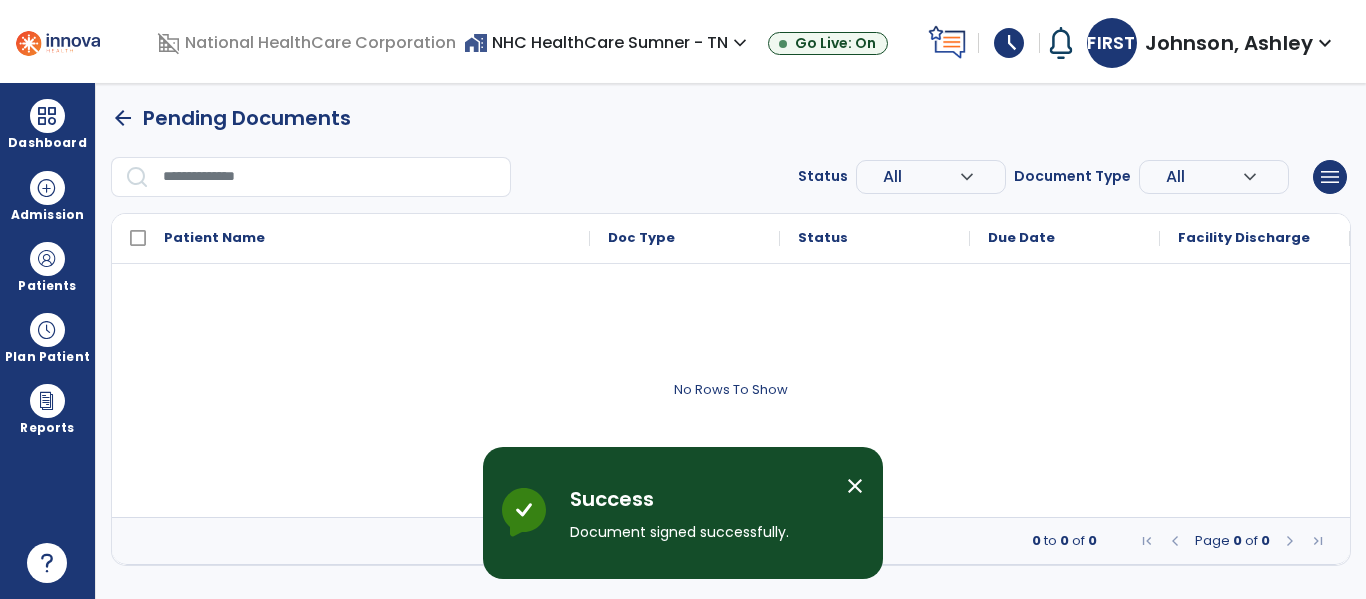 click on "close" at bounding box center (855, 486) 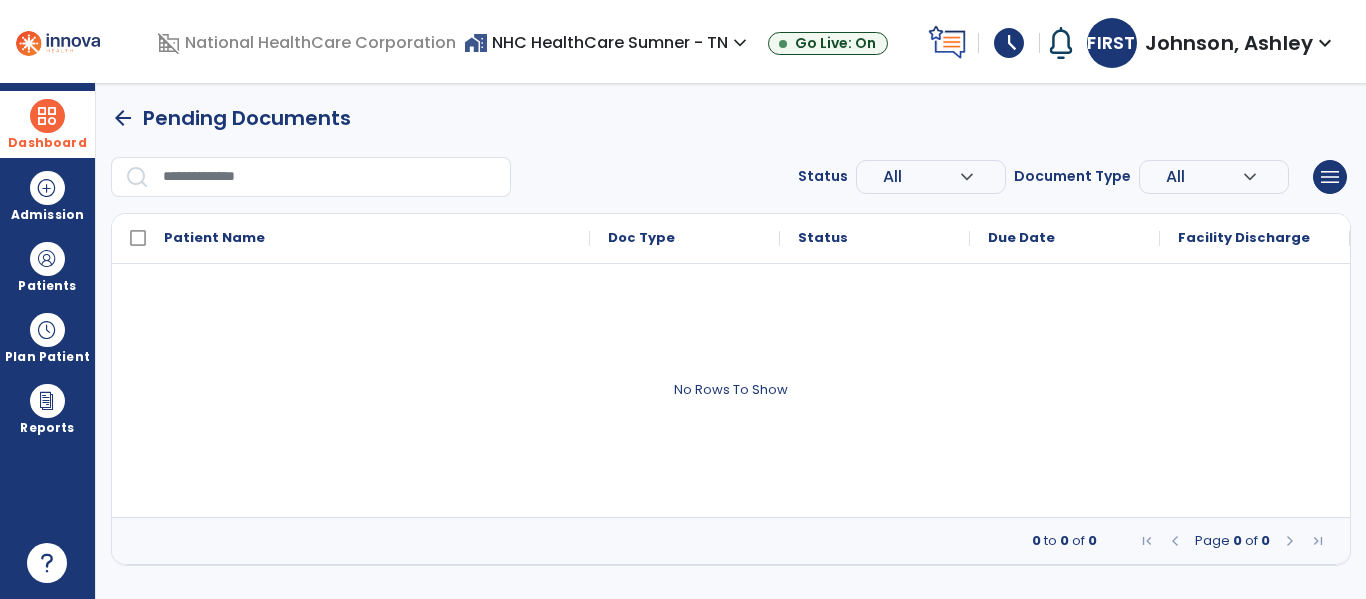 click at bounding box center [47, 116] 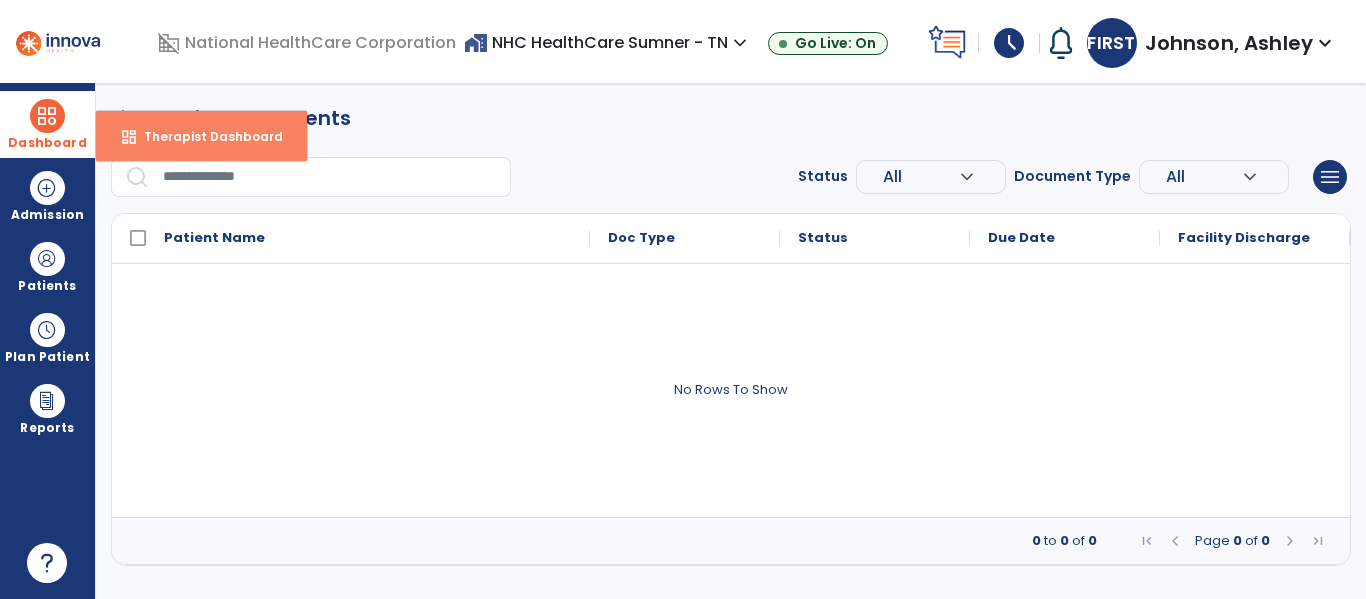 click on "dashboard  Therapist Dashboard" at bounding box center (201, 136) 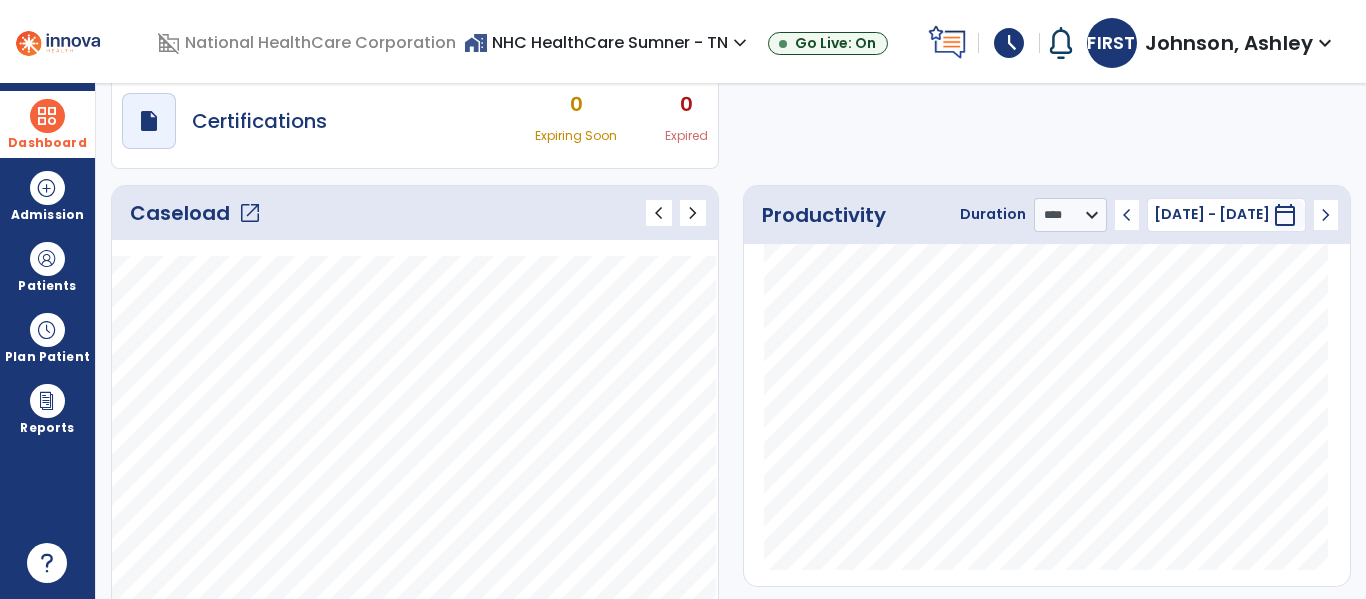 scroll, scrollTop: 188, scrollLeft: 0, axis: vertical 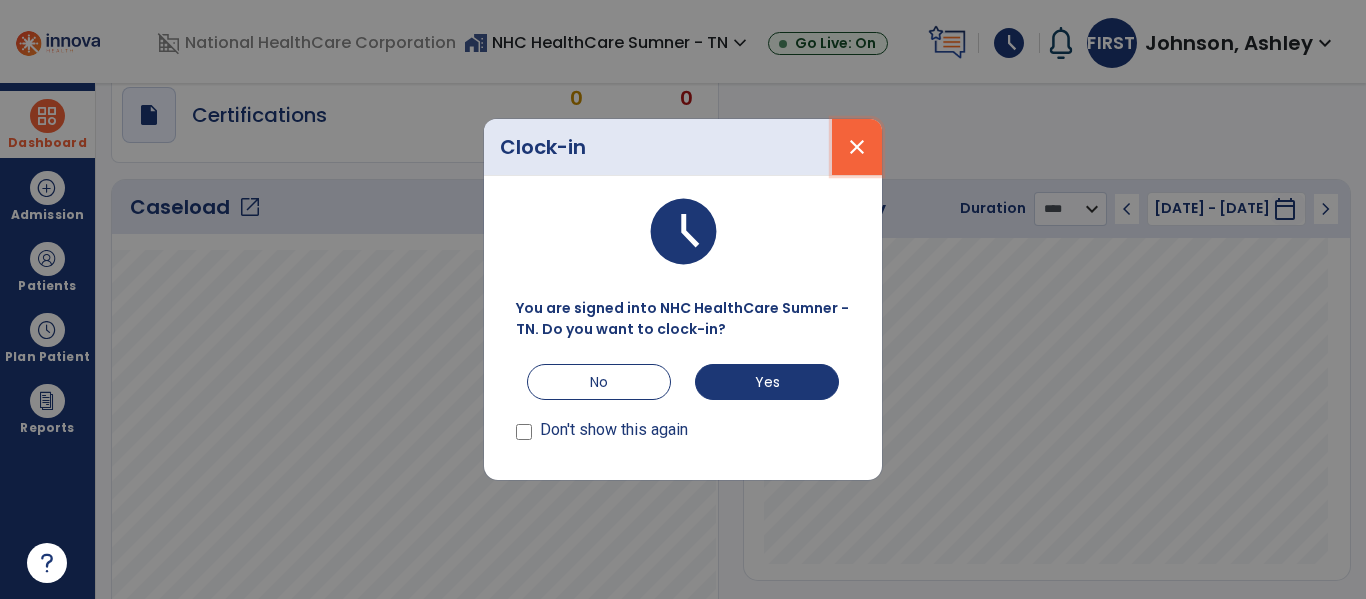 click on "close" at bounding box center (857, 147) 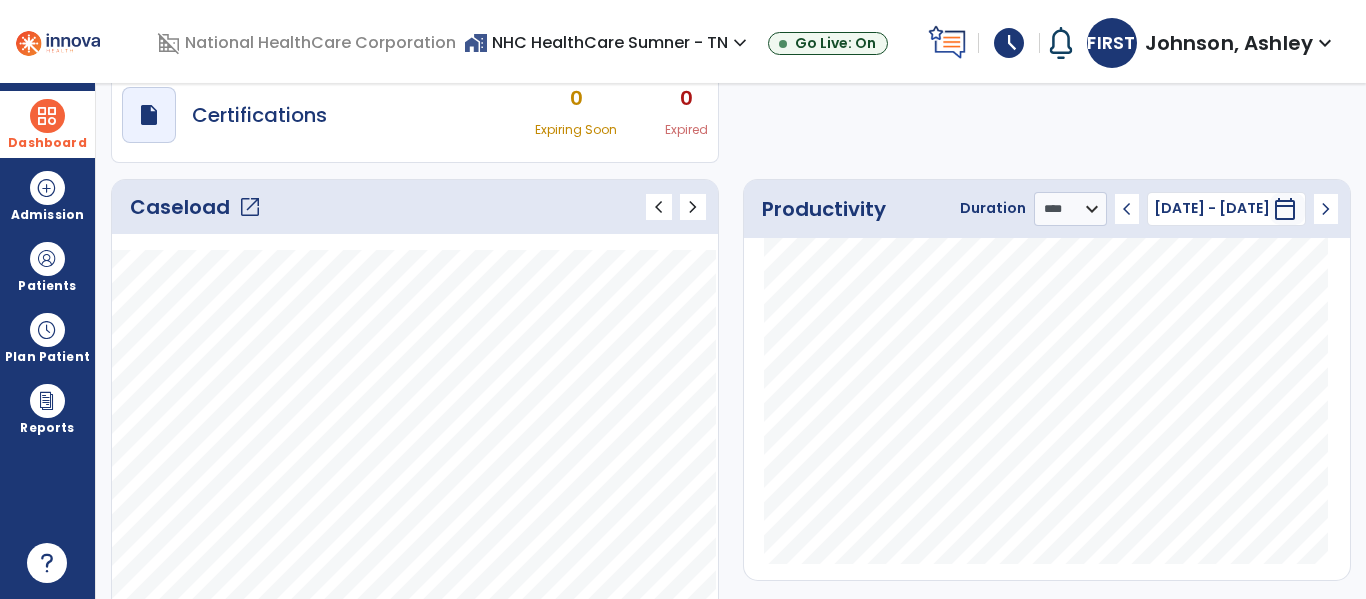 click on "open_in_new" 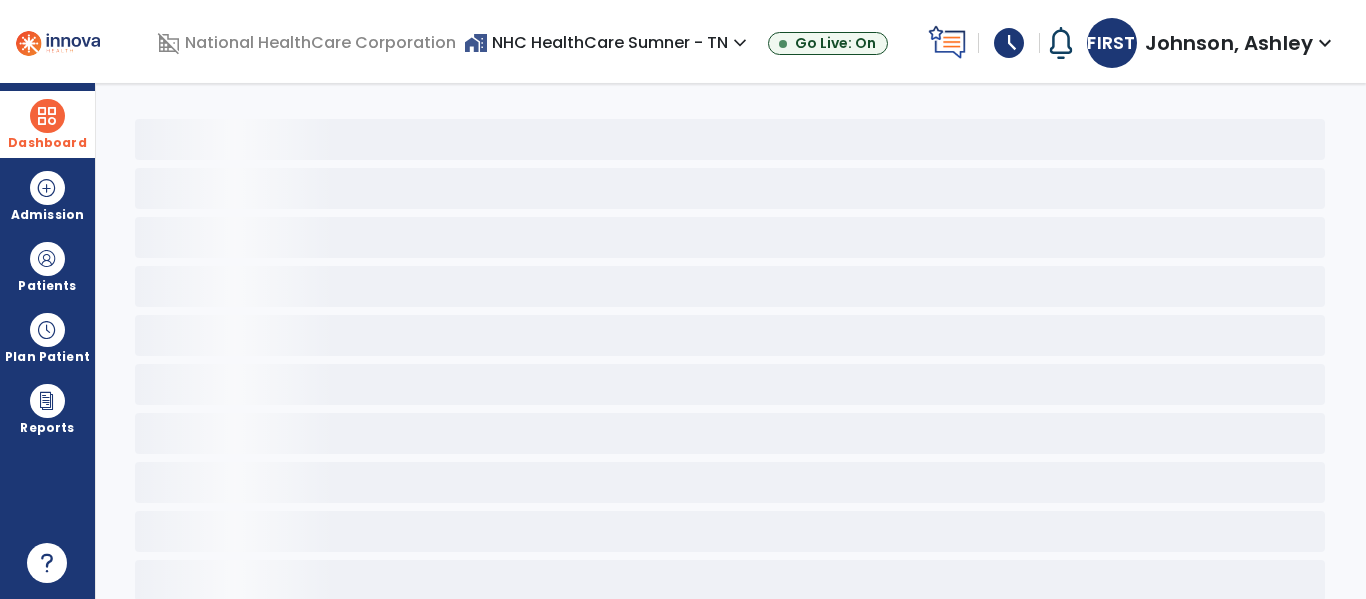 scroll, scrollTop: 0, scrollLeft: 0, axis: both 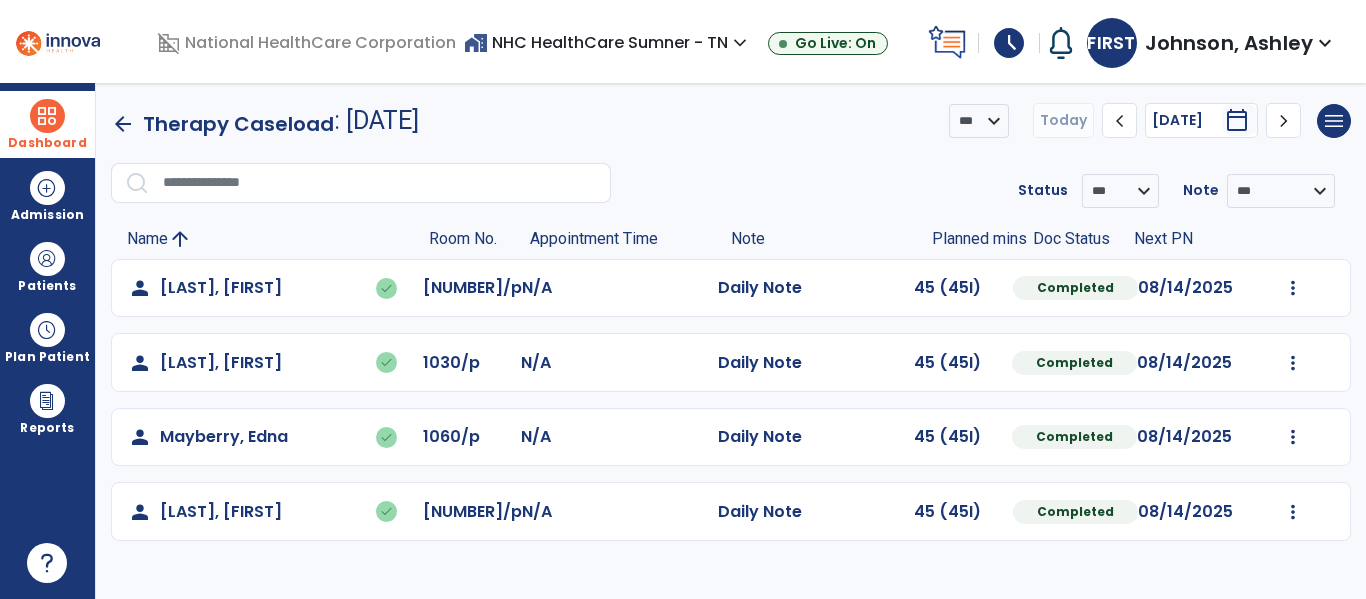 click on "chevron_right" 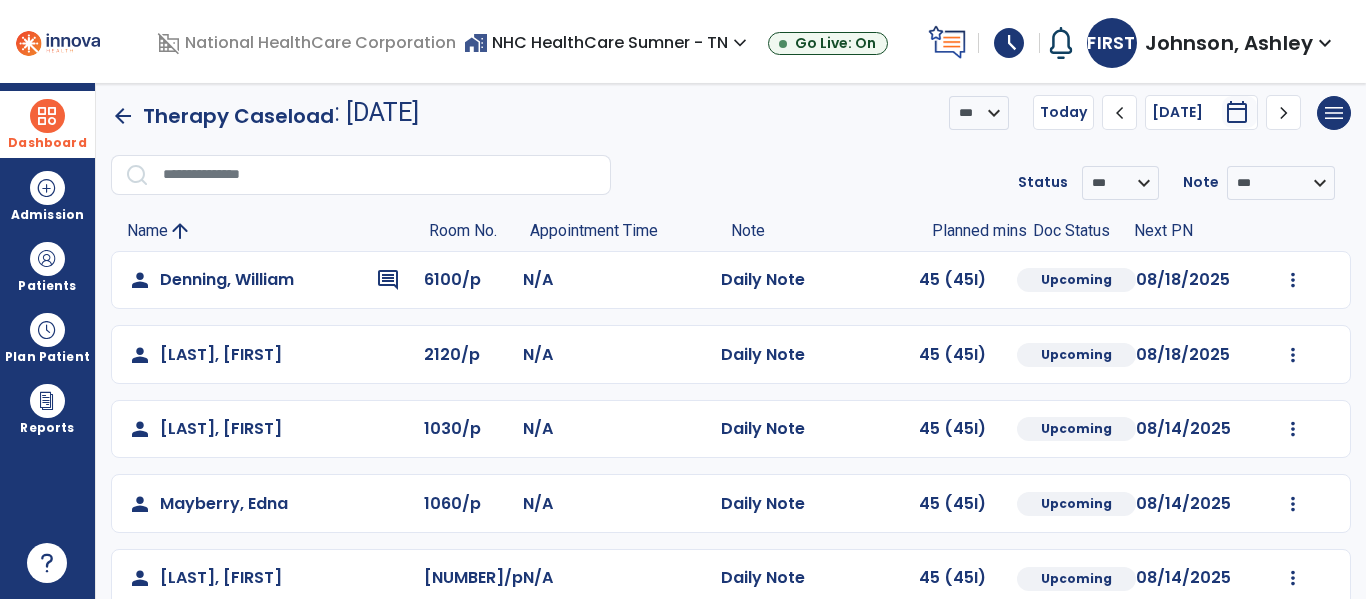 scroll, scrollTop: 0, scrollLeft: 0, axis: both 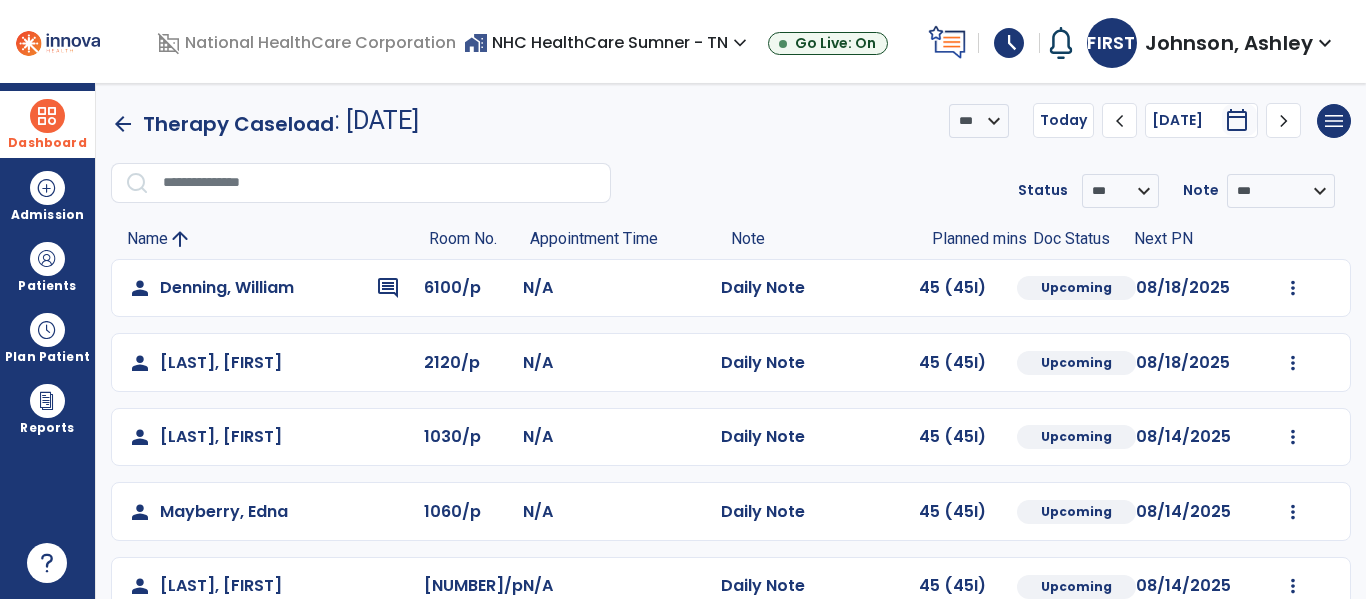 click on "Dashboard" at bounding box center (47, 124) 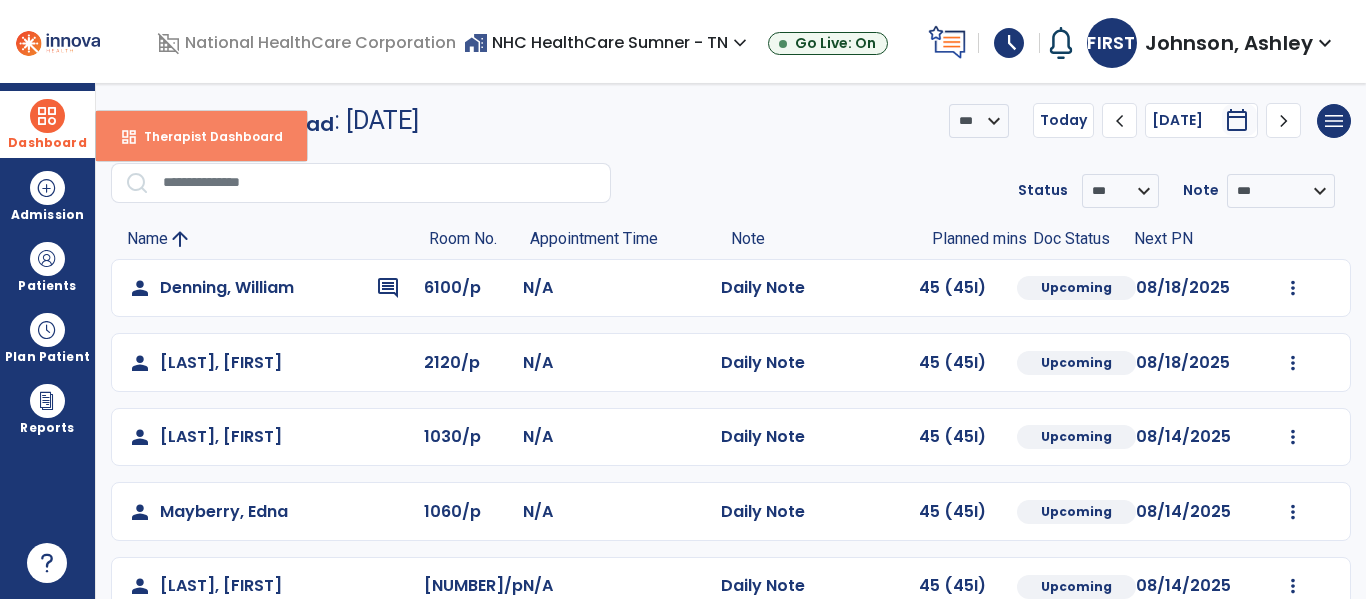 click on "dashboard  Therapist Dashboard" at bounding box center (201, 136) 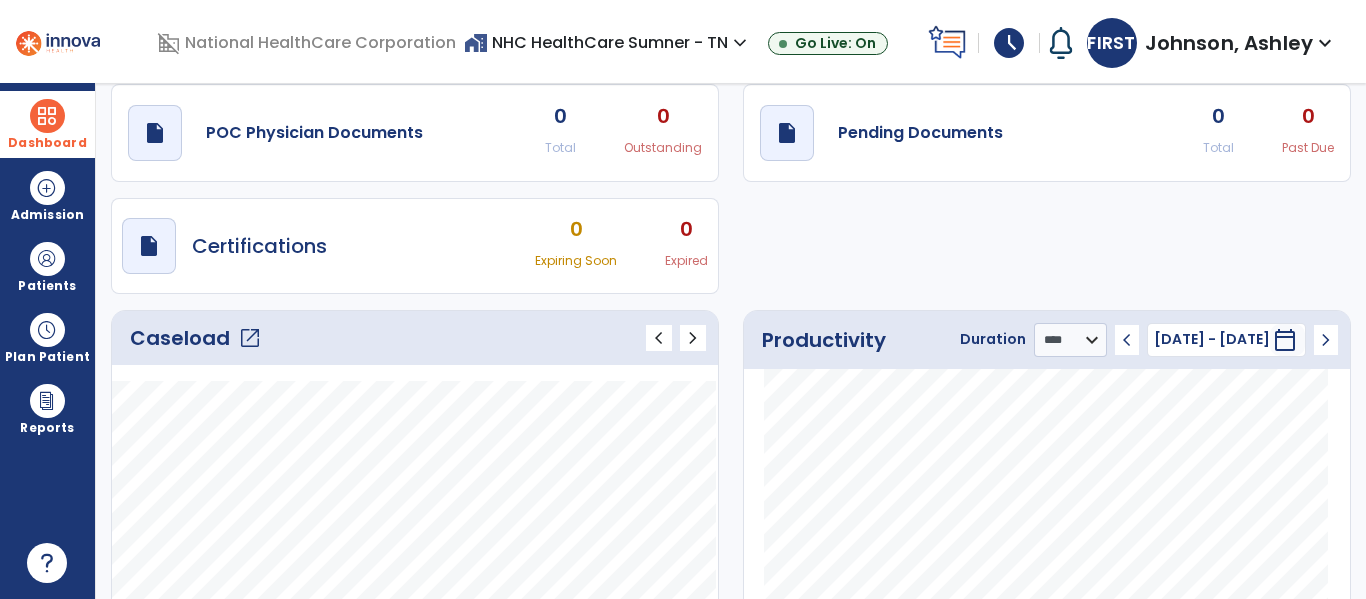 scroll, scrollTop: 0, scrollLeft: 0, axis: both 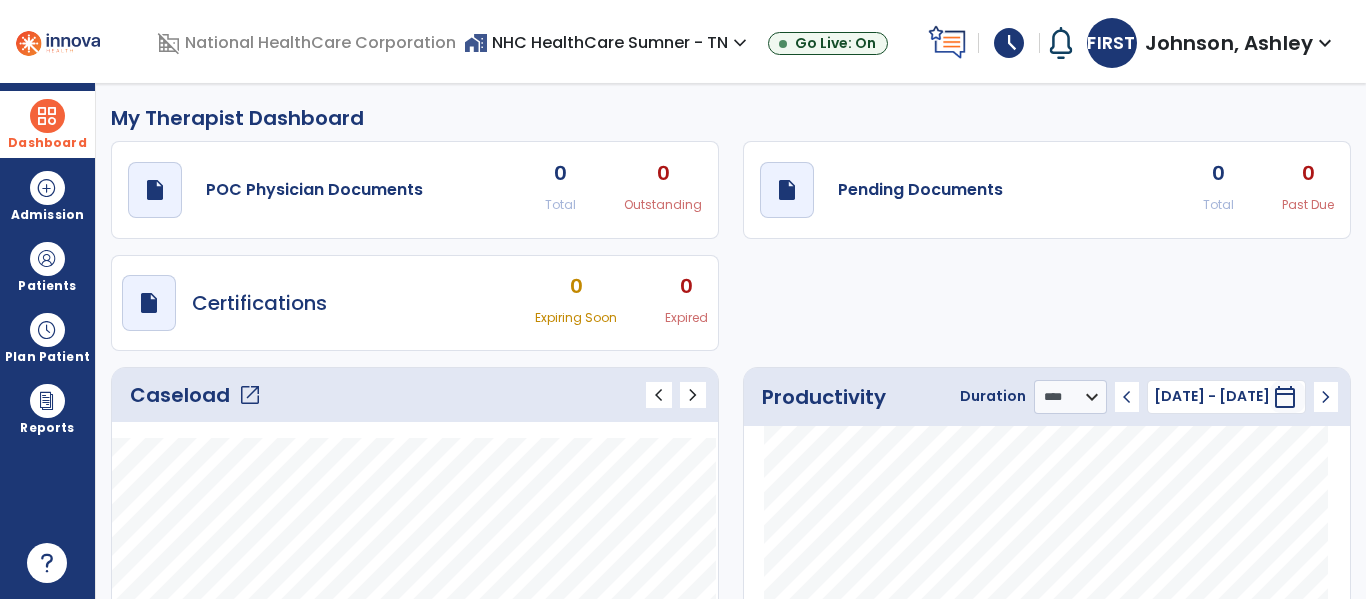 click on "draft   open_in_new  POC Physician Documents 0 Total 0 Outstanding" 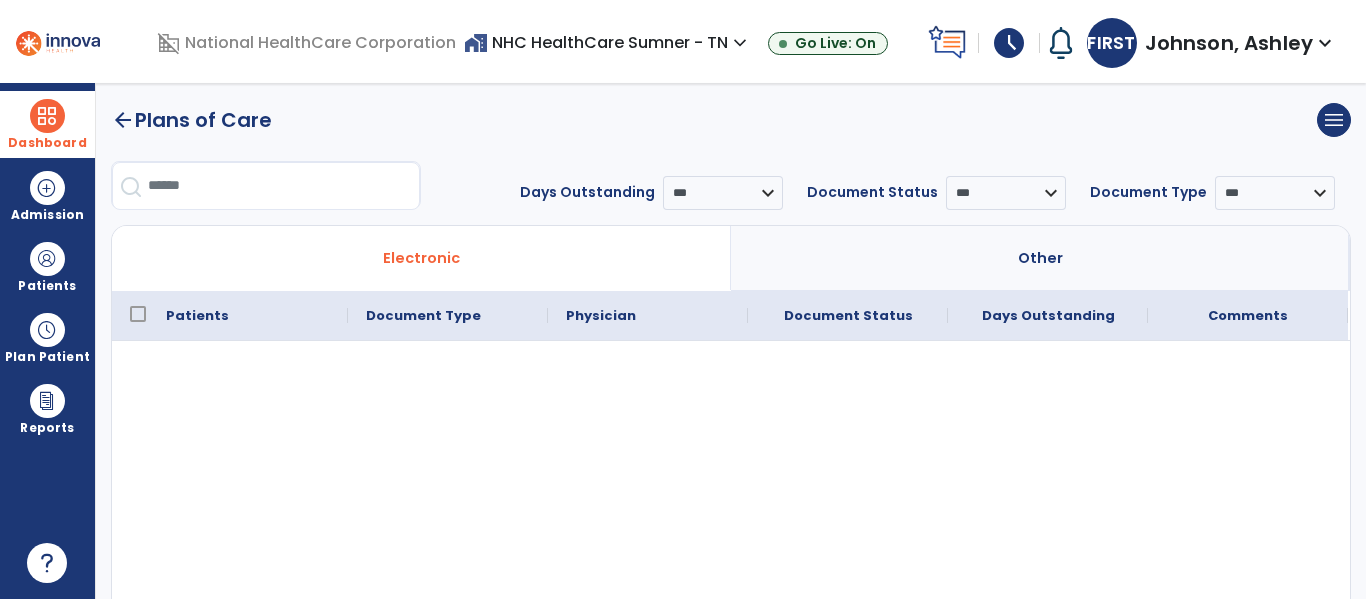 click on "schedule" at bounding box center [1009, 43] 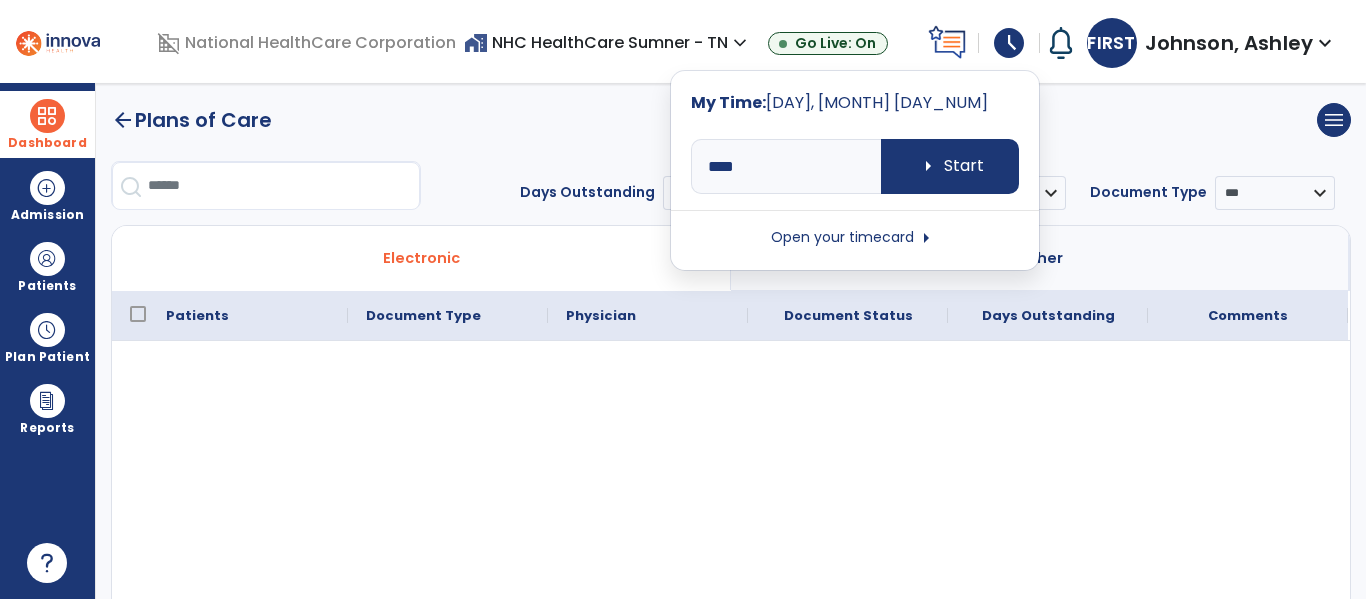 click on "Open your timecard  arrow_right" at bounding box center [855, 238] 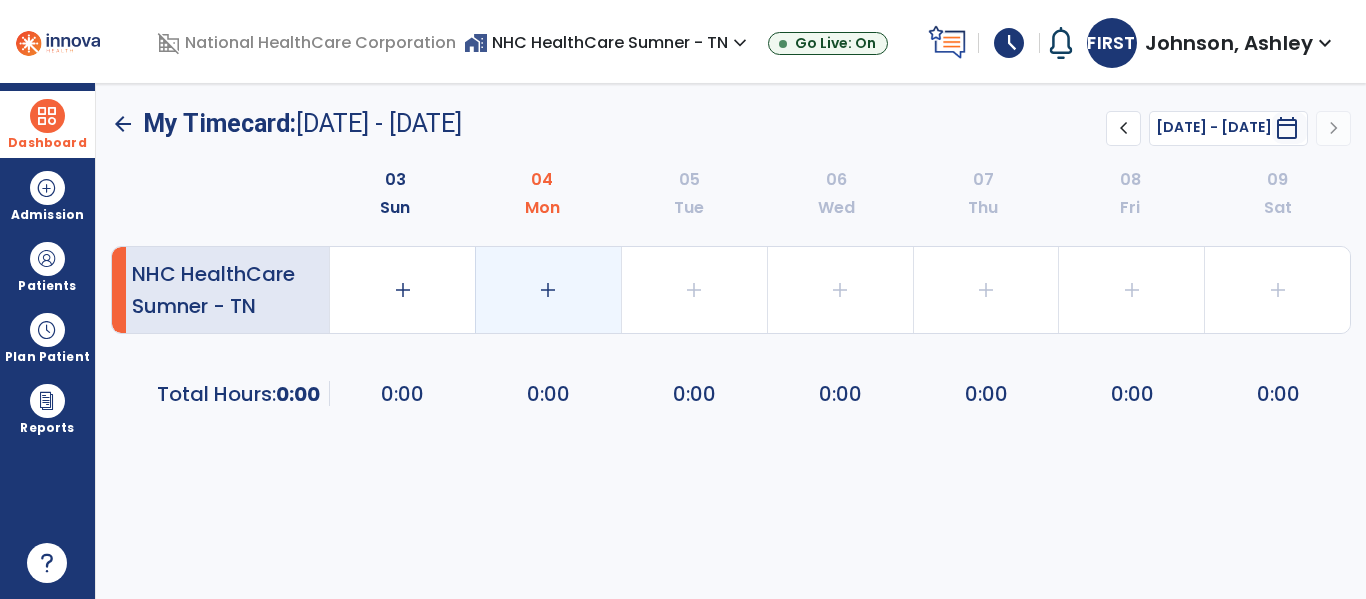 click on "add" 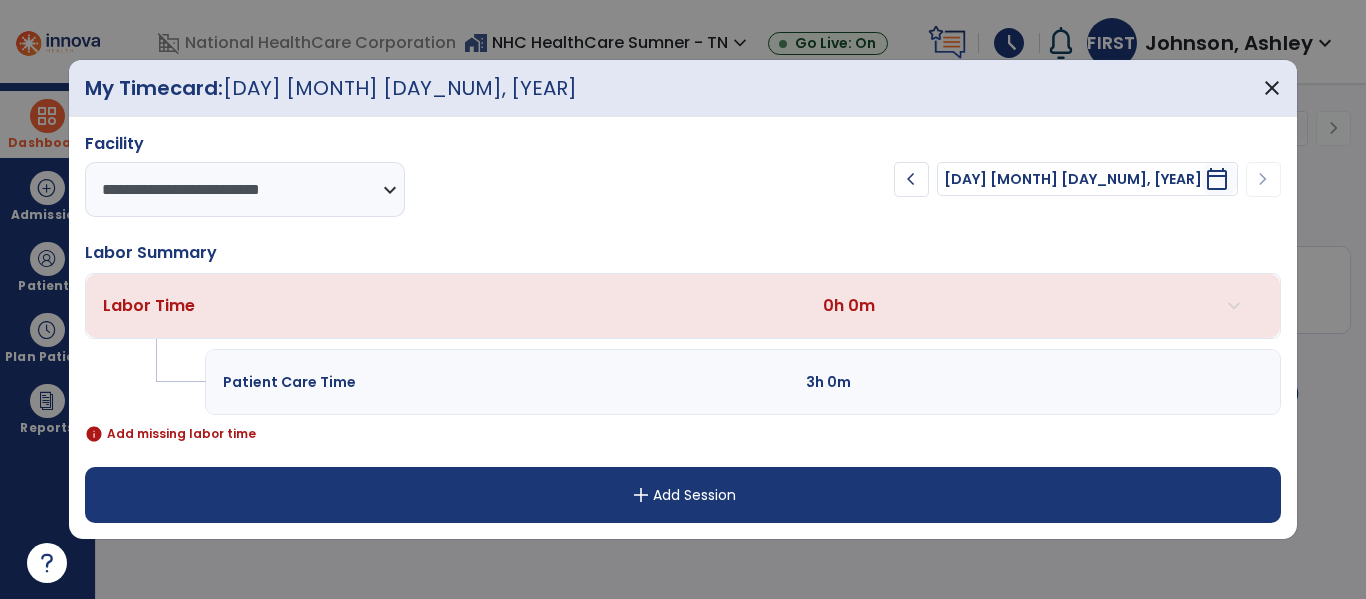 click on "add  Add Session" at bounding box center (682, 495) 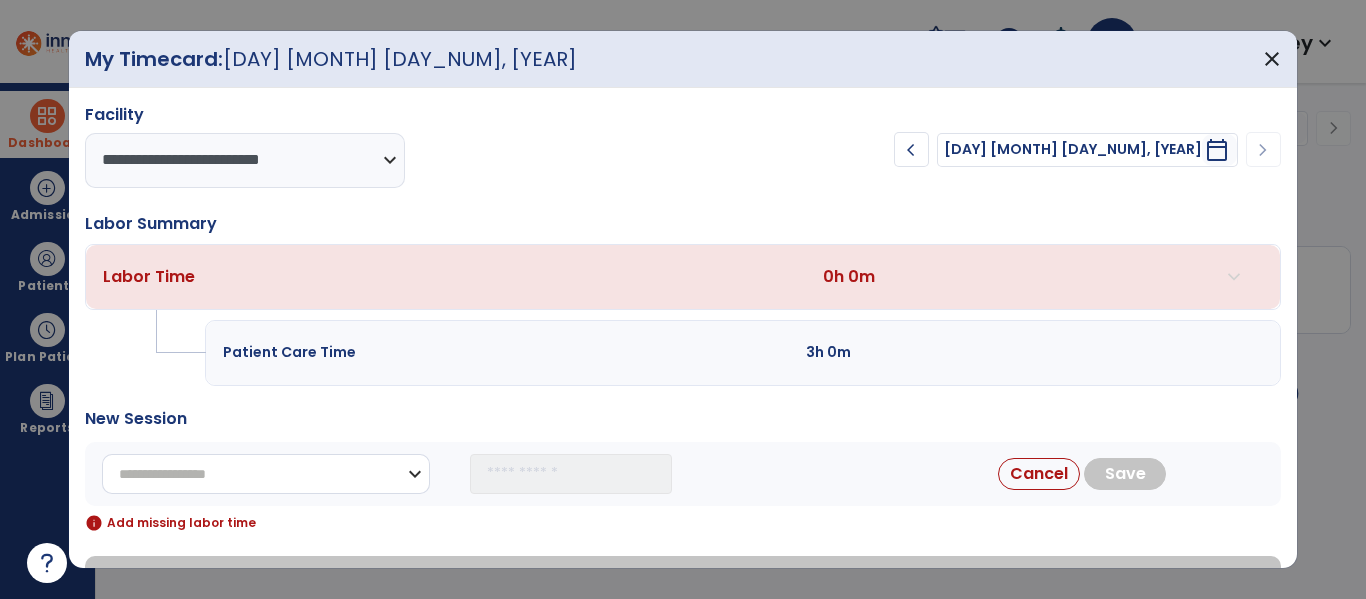 click on "**********" at bounding box center [266, 474] 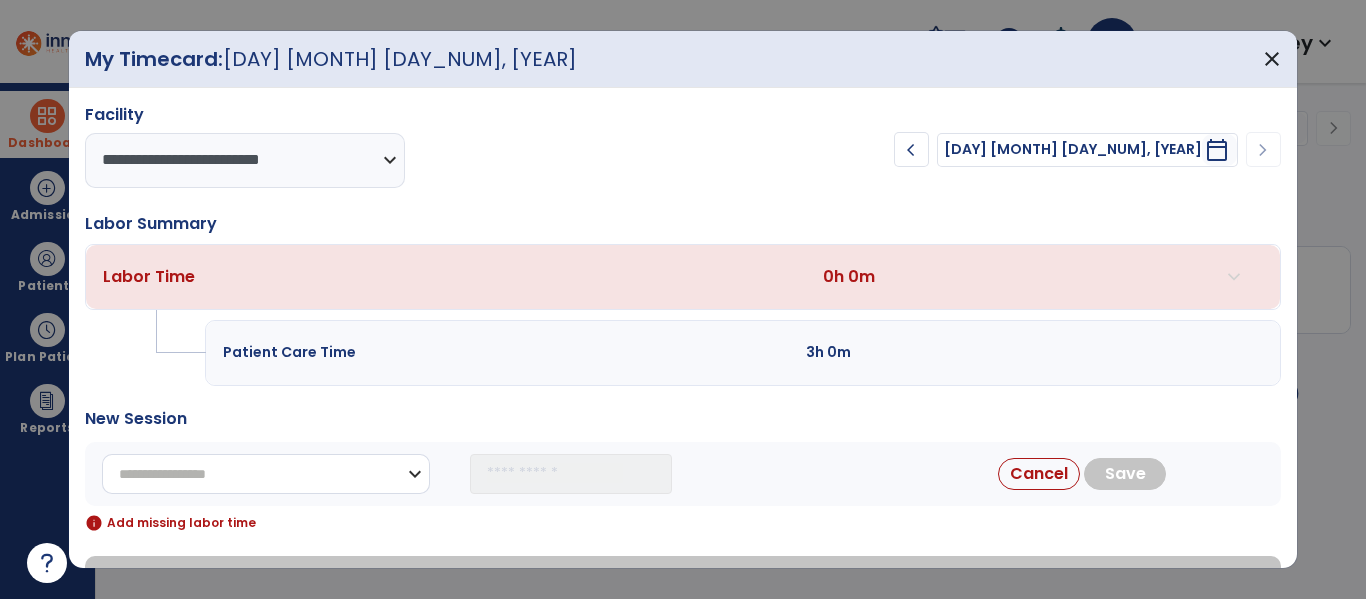 select on "**********" 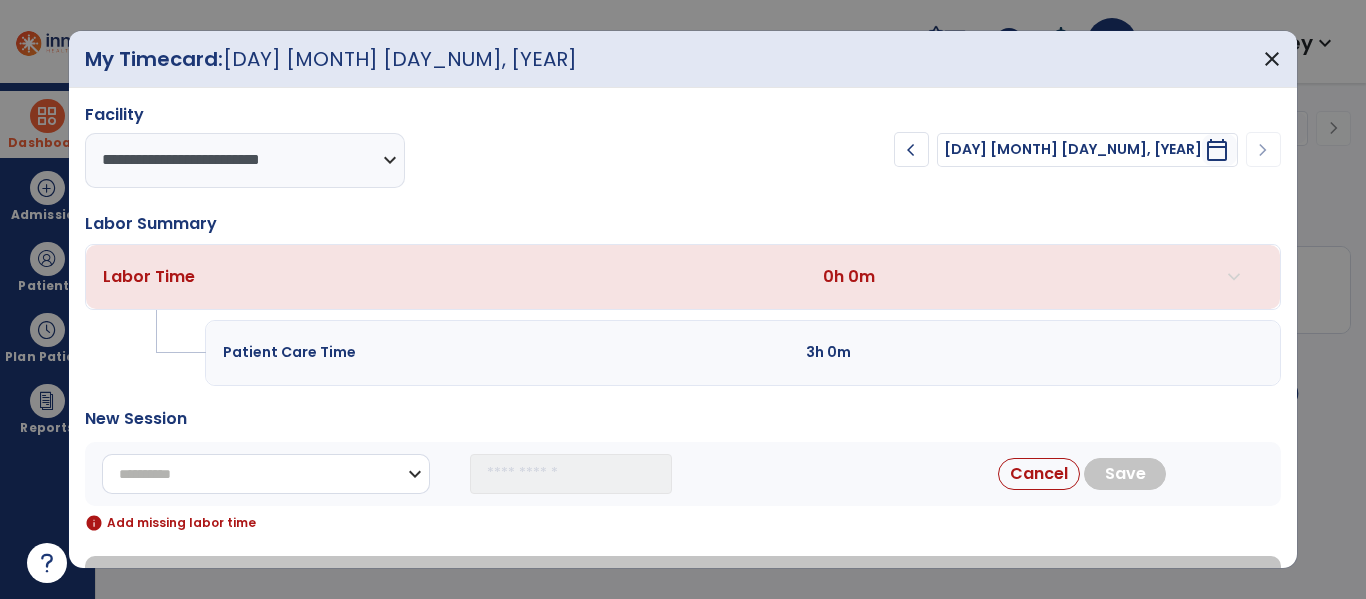 click on "**********" at bounding box center (266, 474) 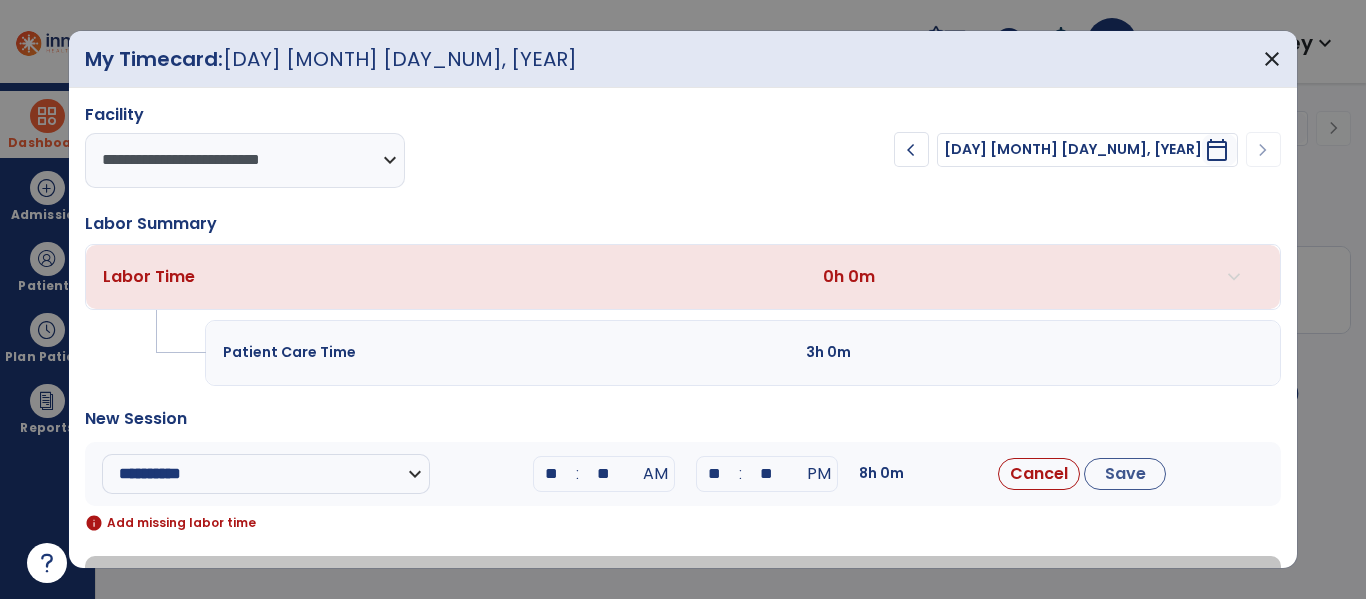 click on "**" at bounding box center [552, 474] 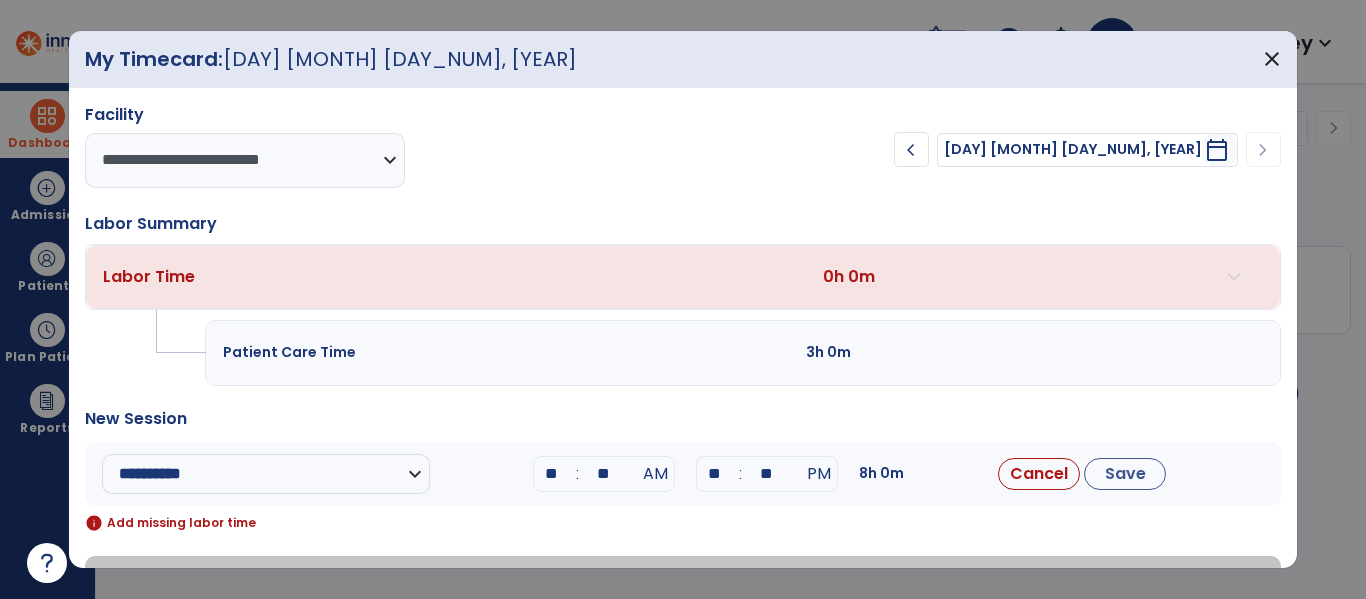 type on "**" 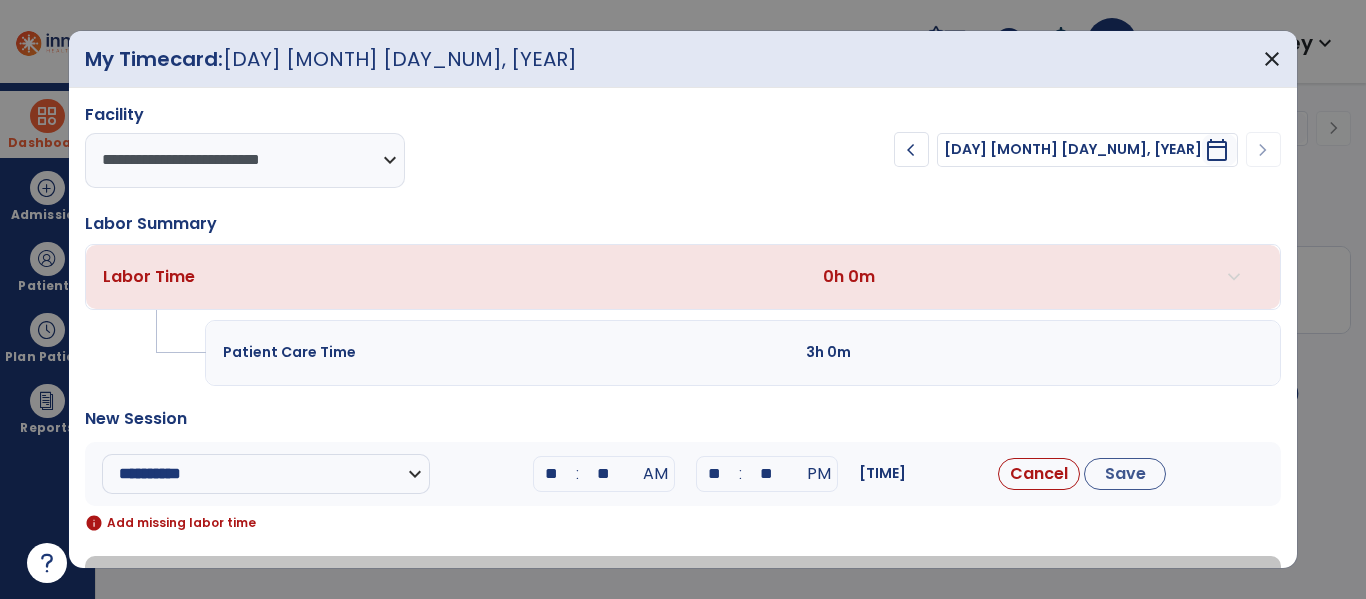 type on "**" 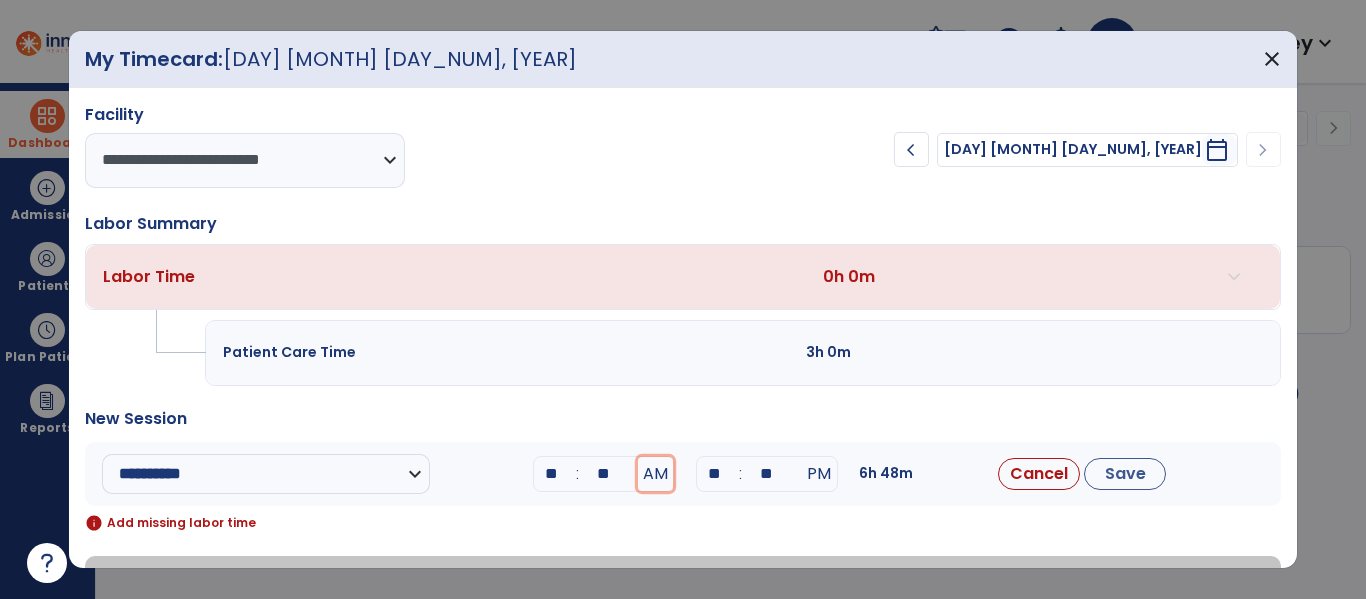 type 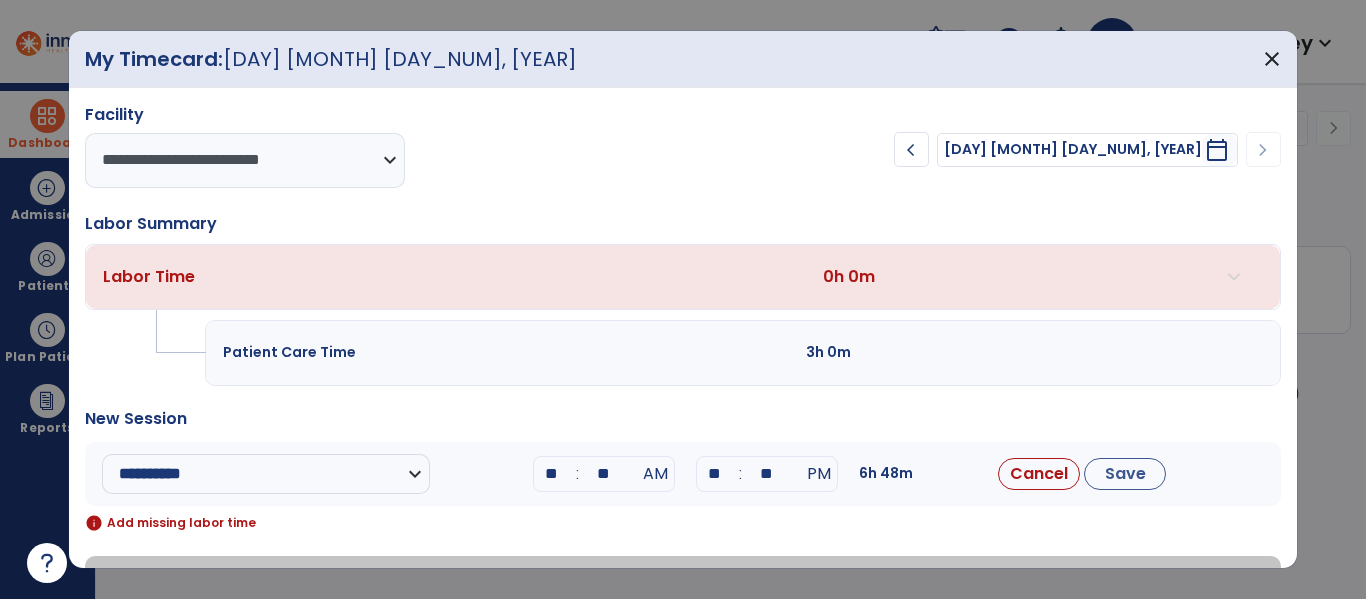 type on "**" 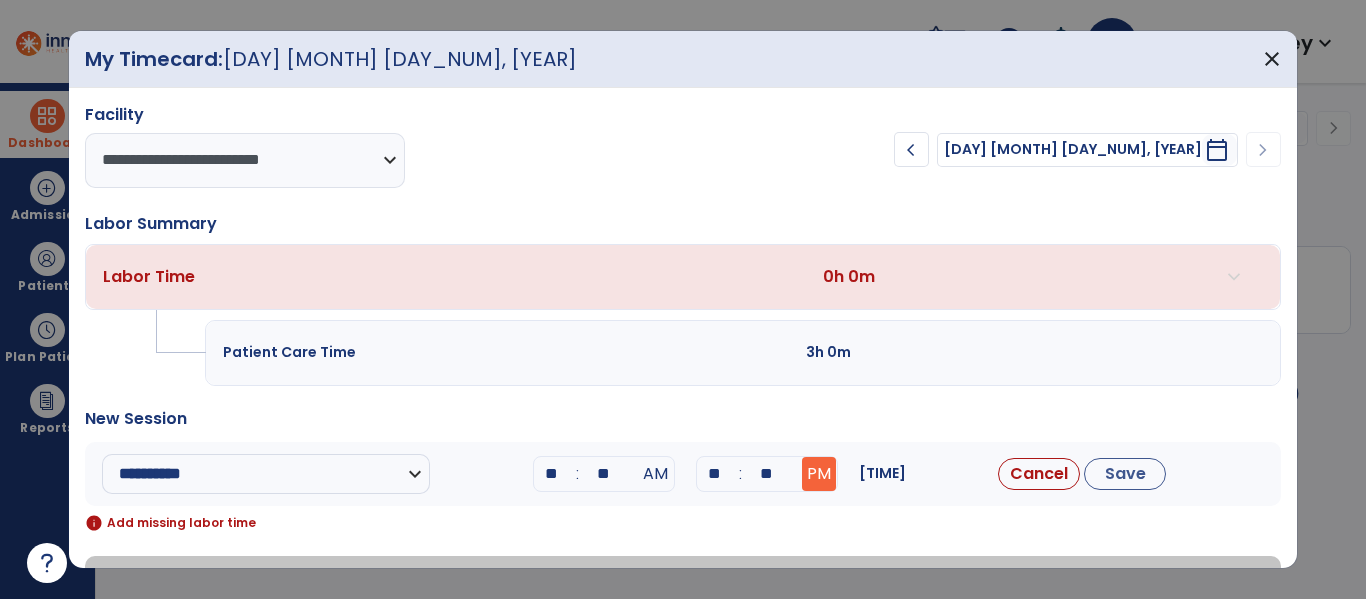 type on "**" 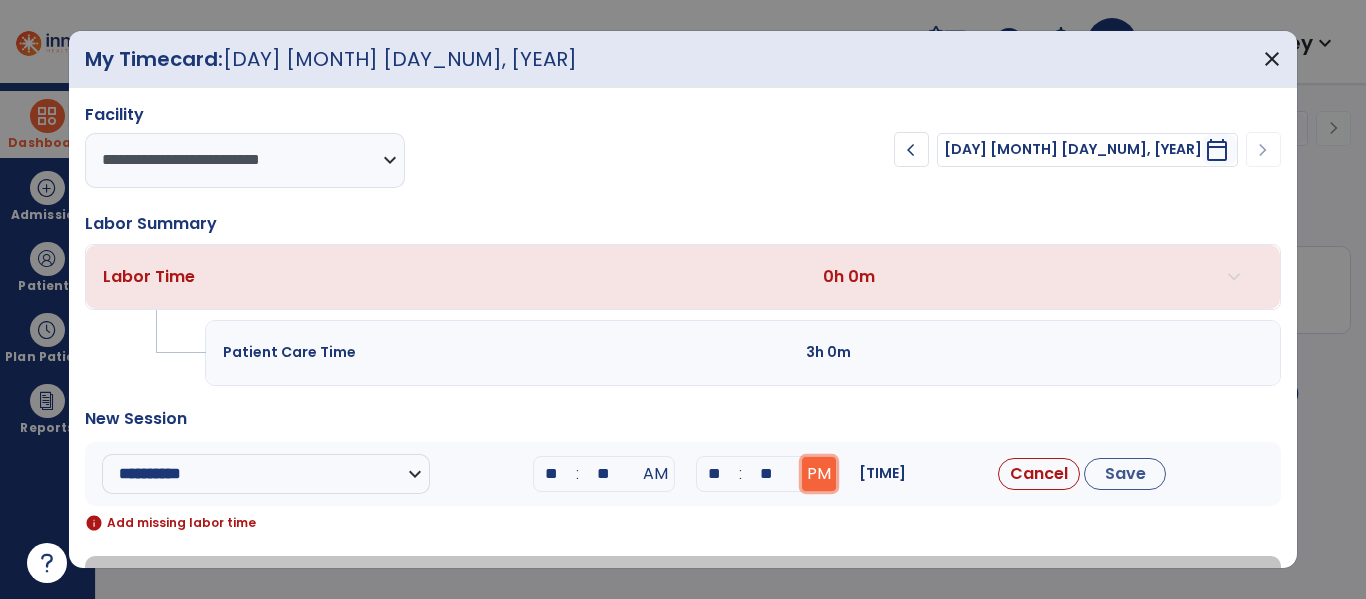 click on "PM" at bounding box center [819, 474] 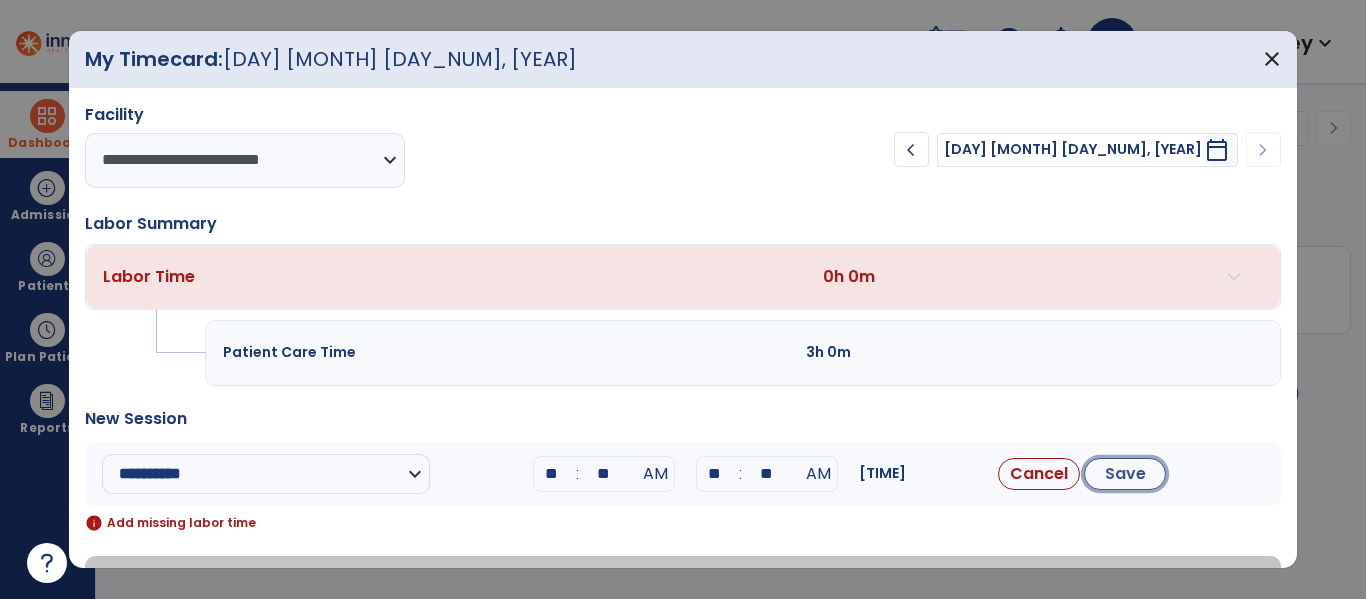 click on "Save" at bounding box center [1125, 474] 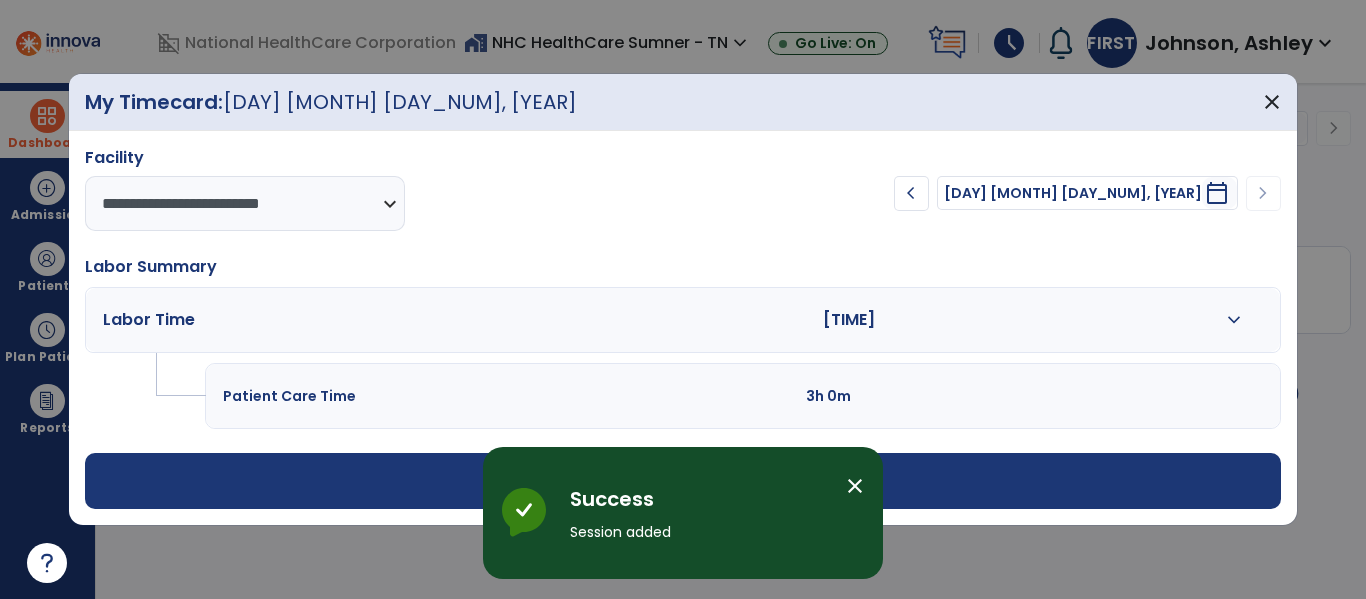 click on "close" at bounding box center (855, 486) 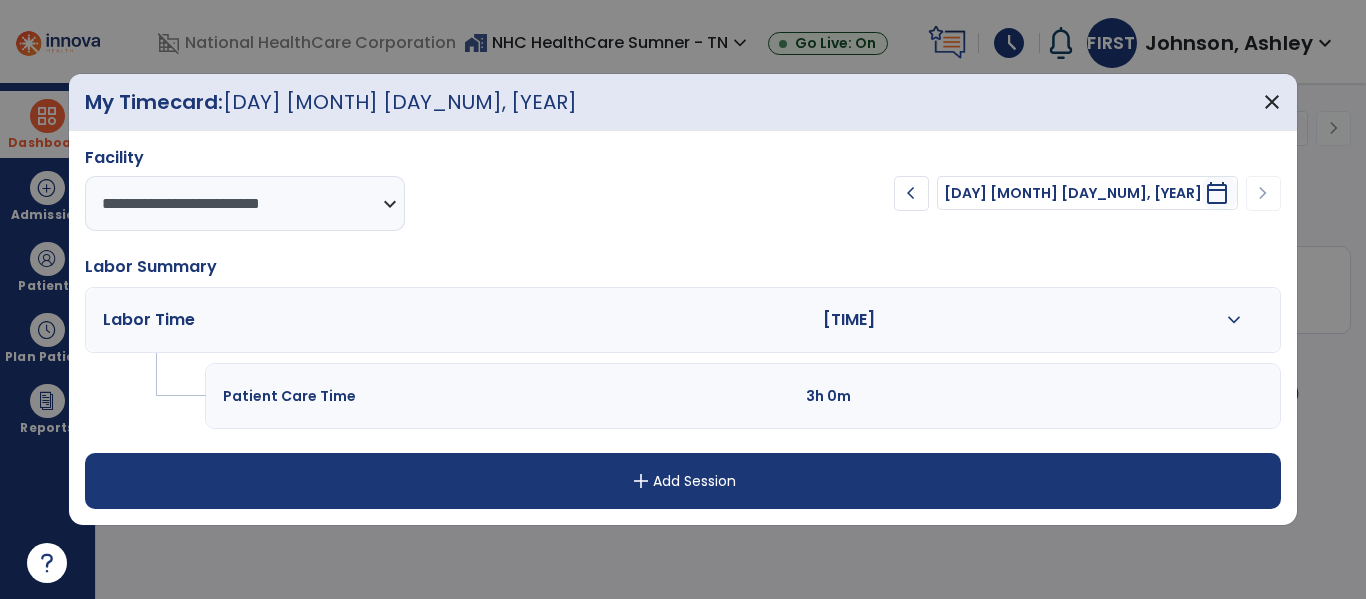 click on "add  Add Session" at bounding box center [682, 481] 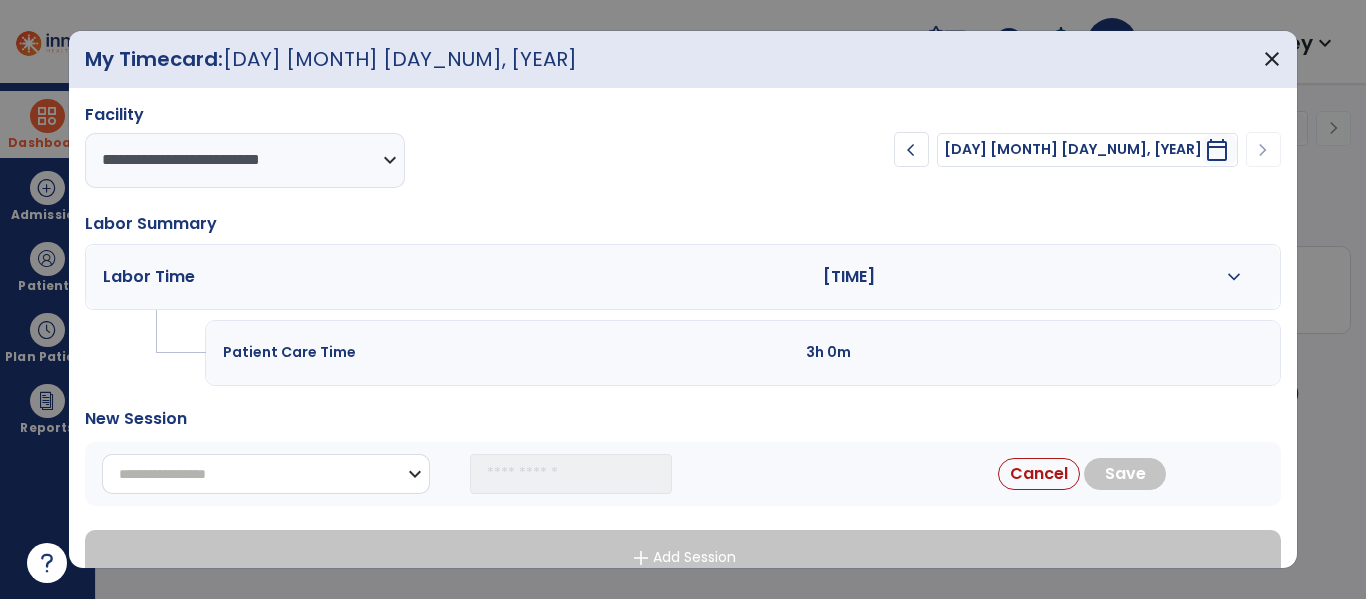 click on "**********" at bounding box center (266, 474) 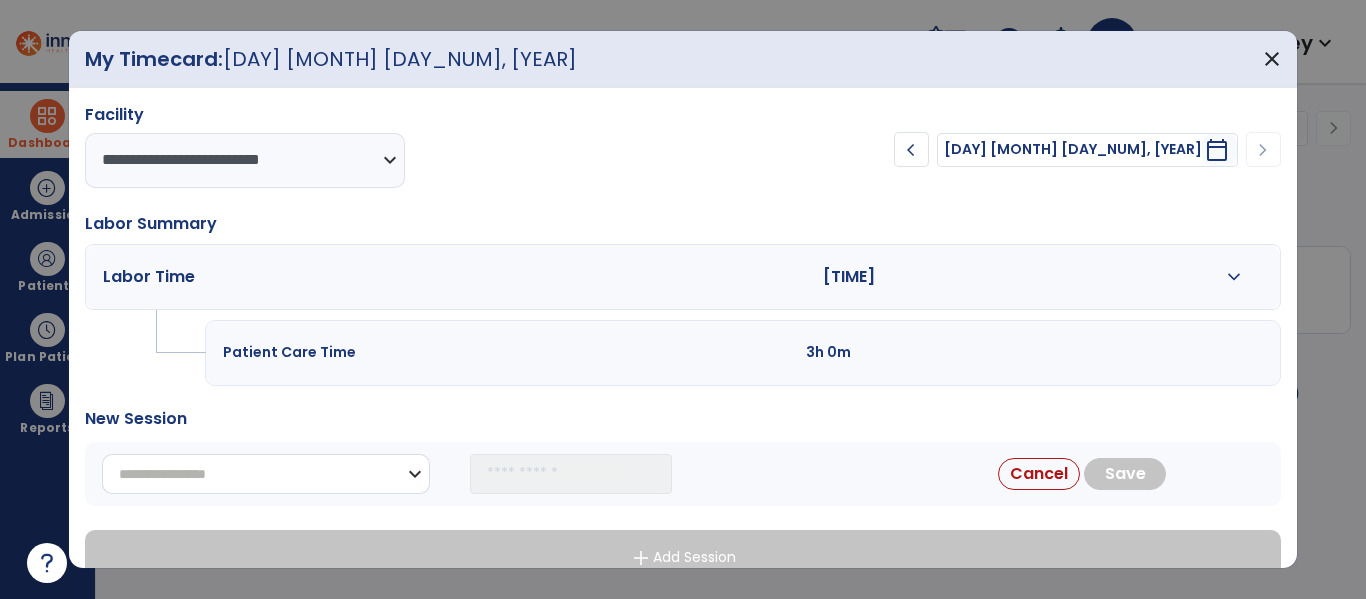 select on "**********" 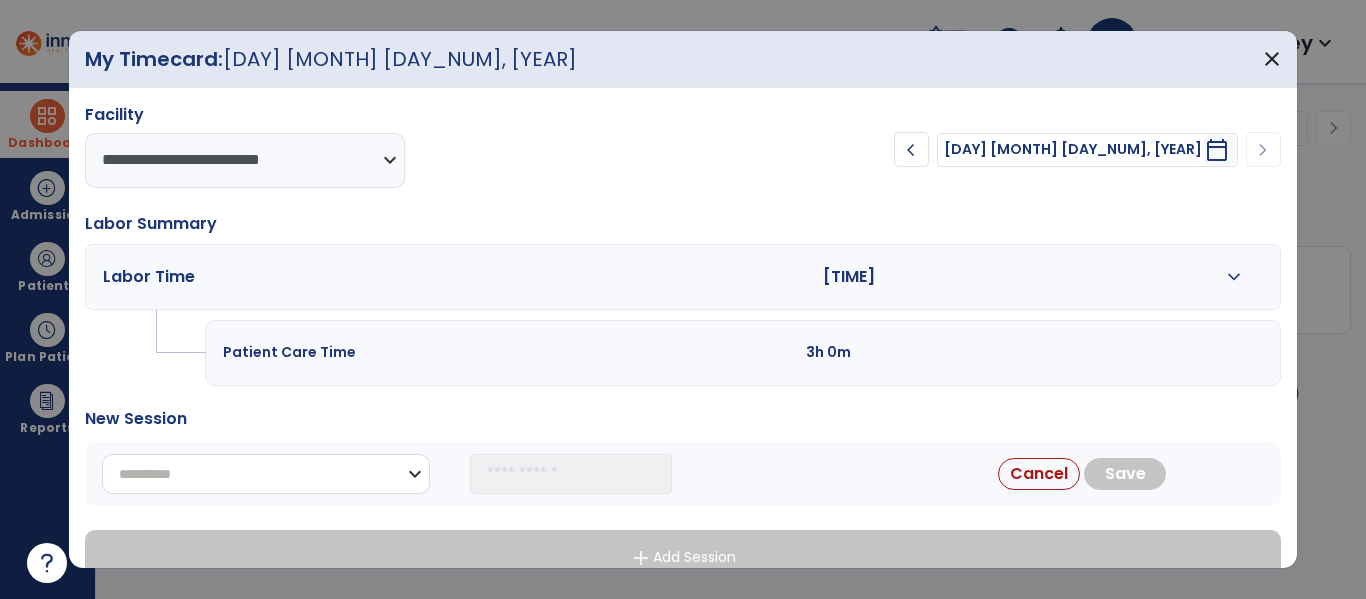 click on "**********" at bounding box center [266, 474] 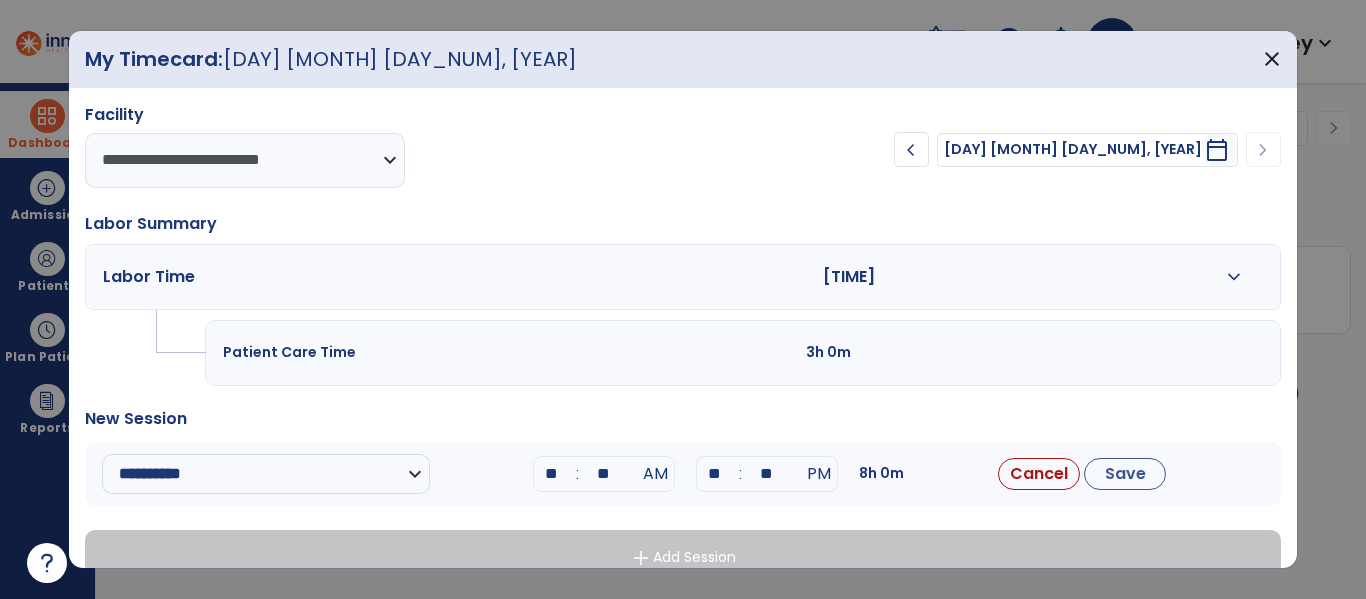 click on "**" at bounding box center [552, 474] 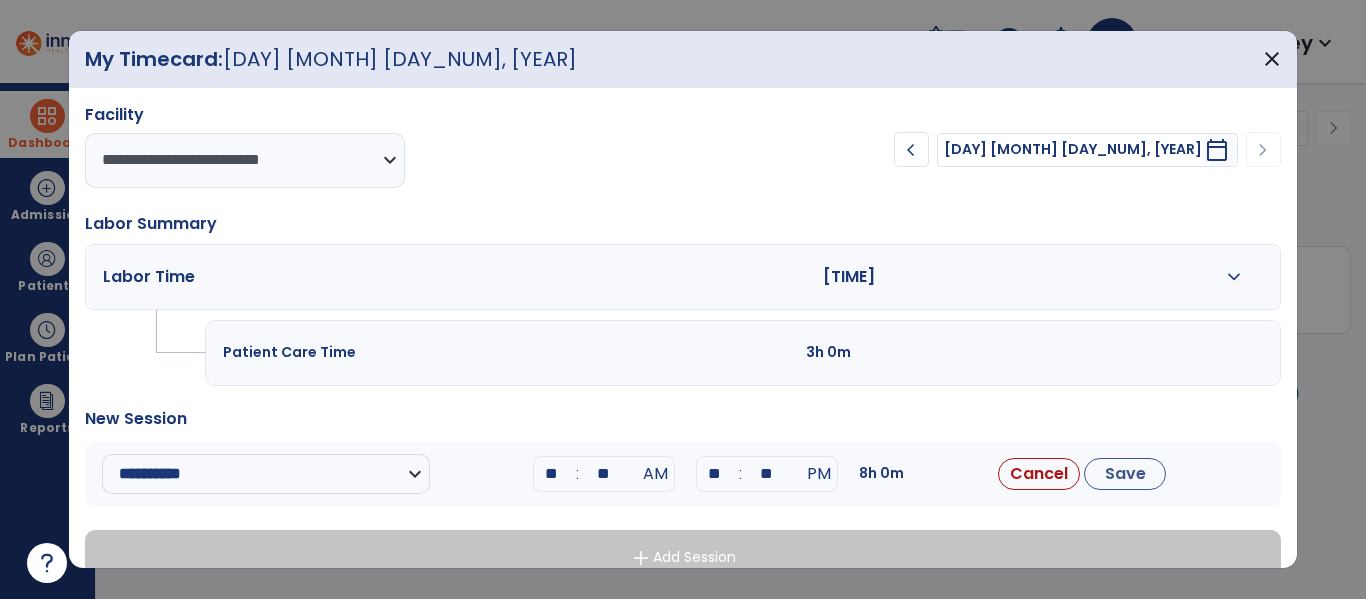 type on "**" 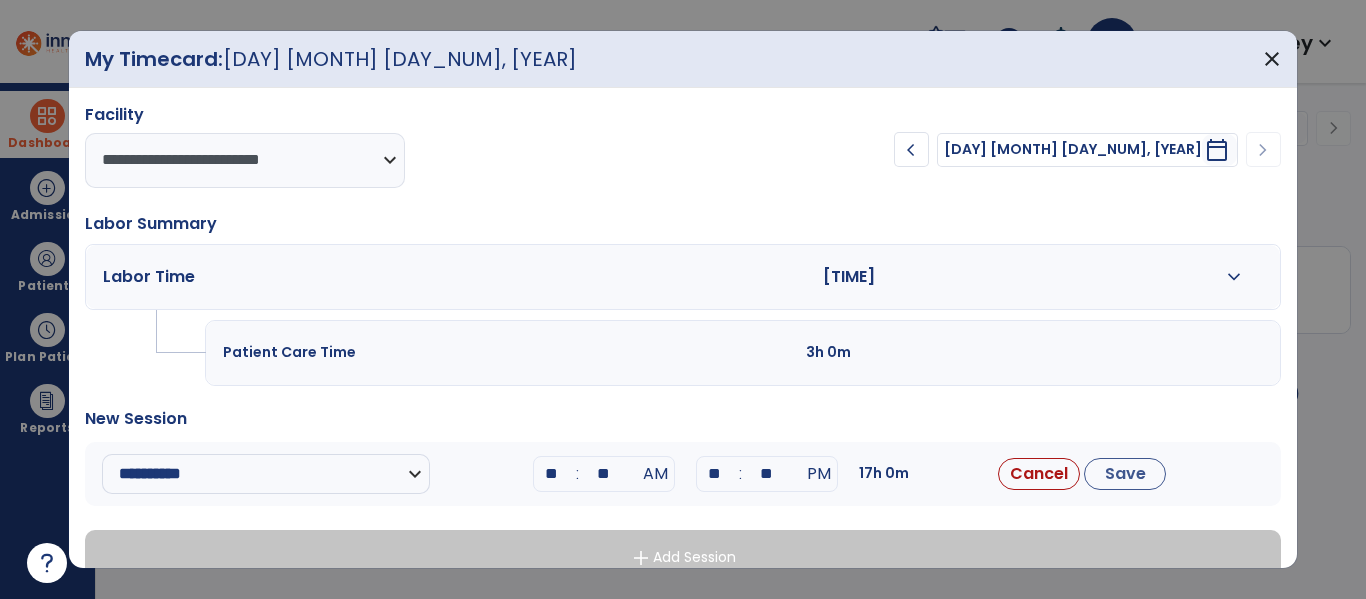 type on "*" 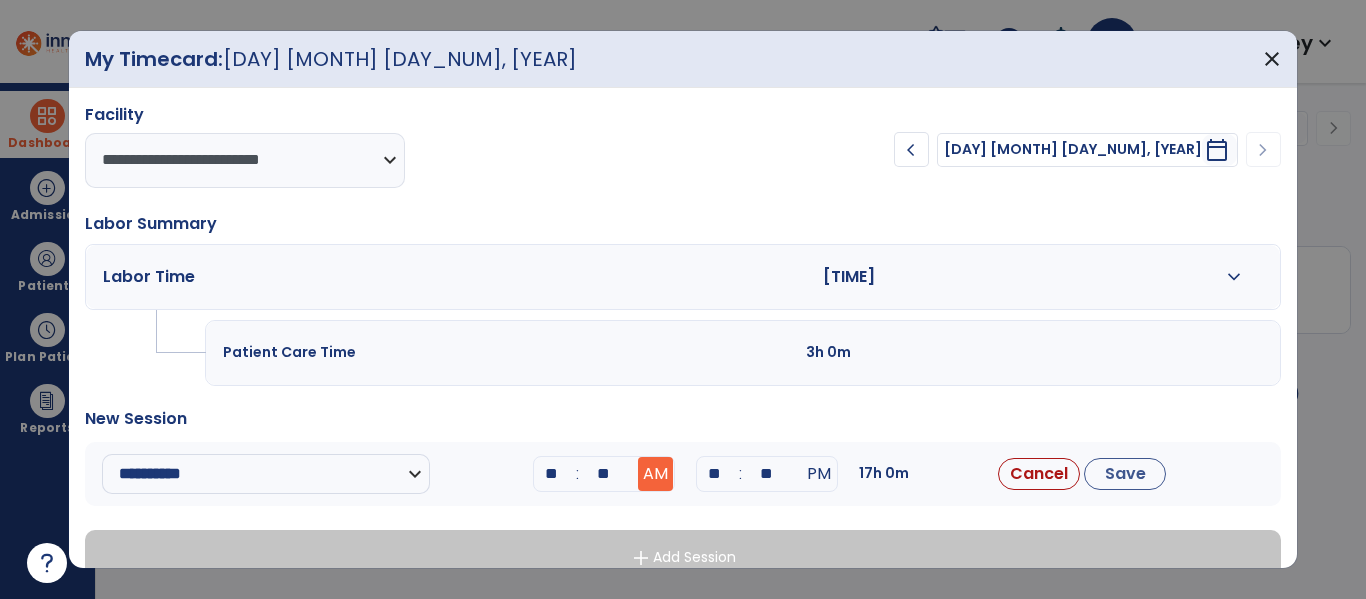type on "**" 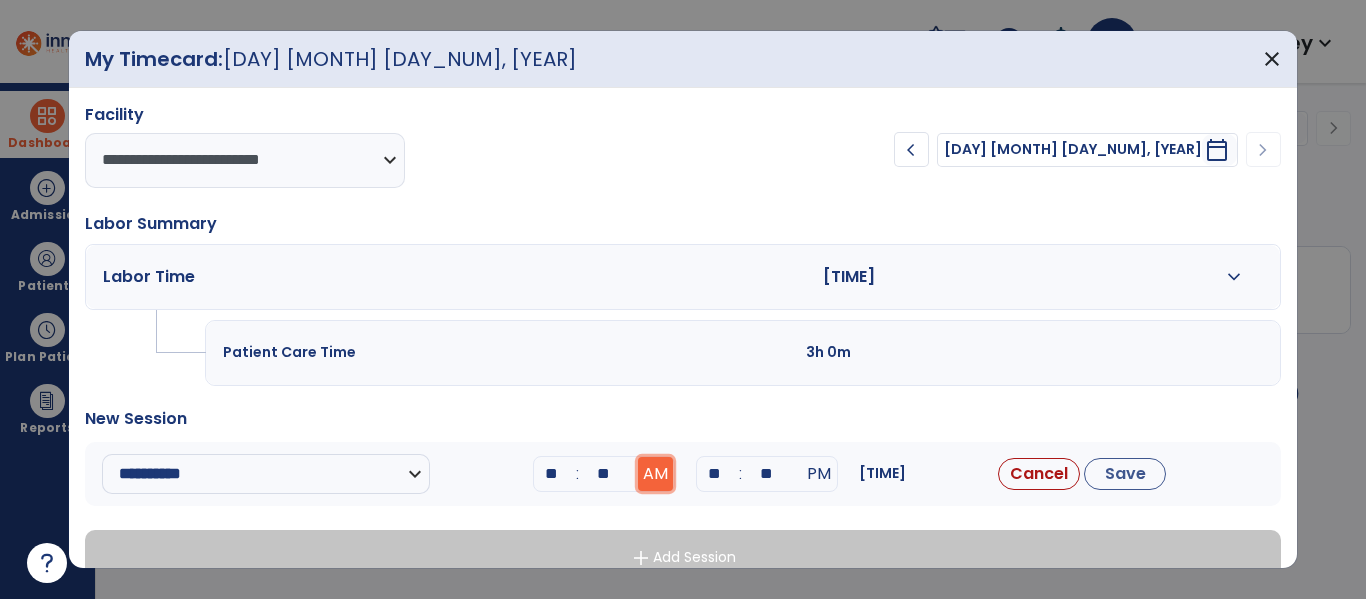 click on "AM" at bounding box center (655, 474) 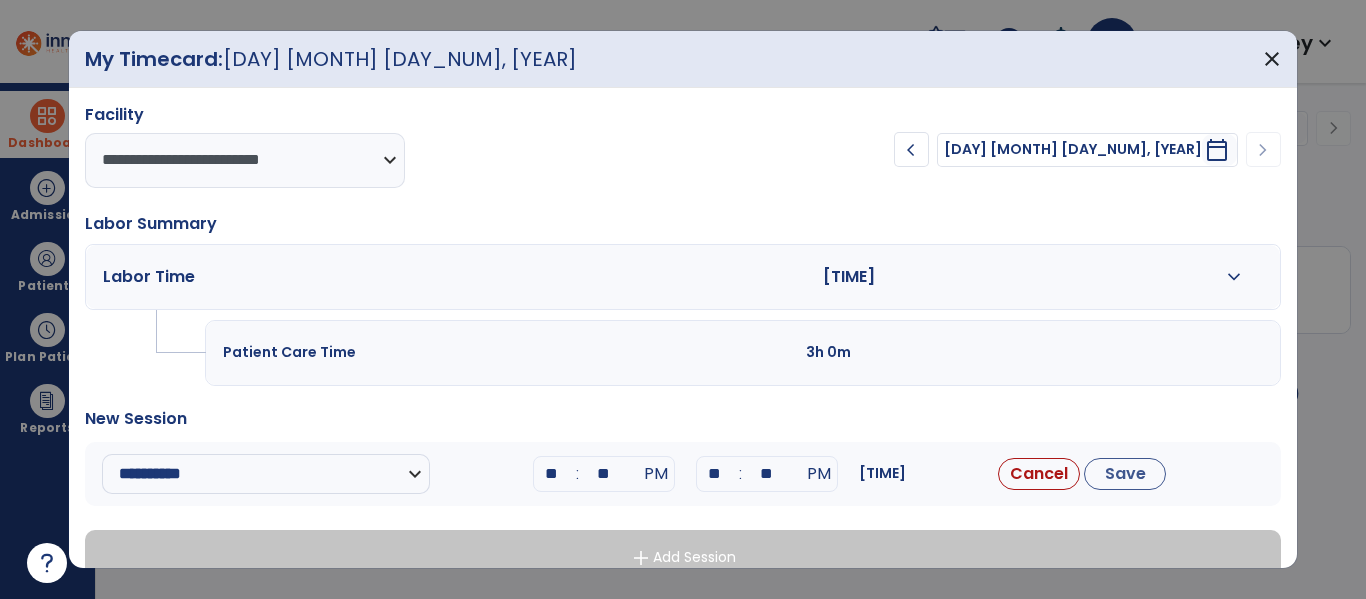 click on "**" at bounding box center (715, 474) 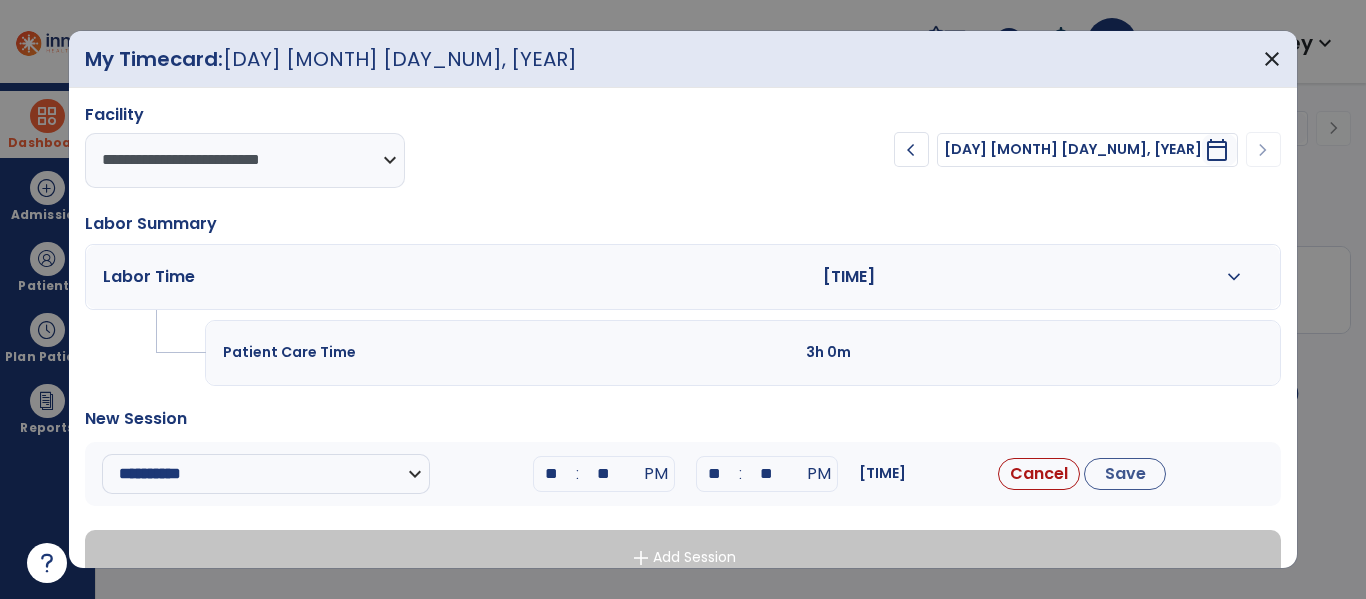 type on "**" 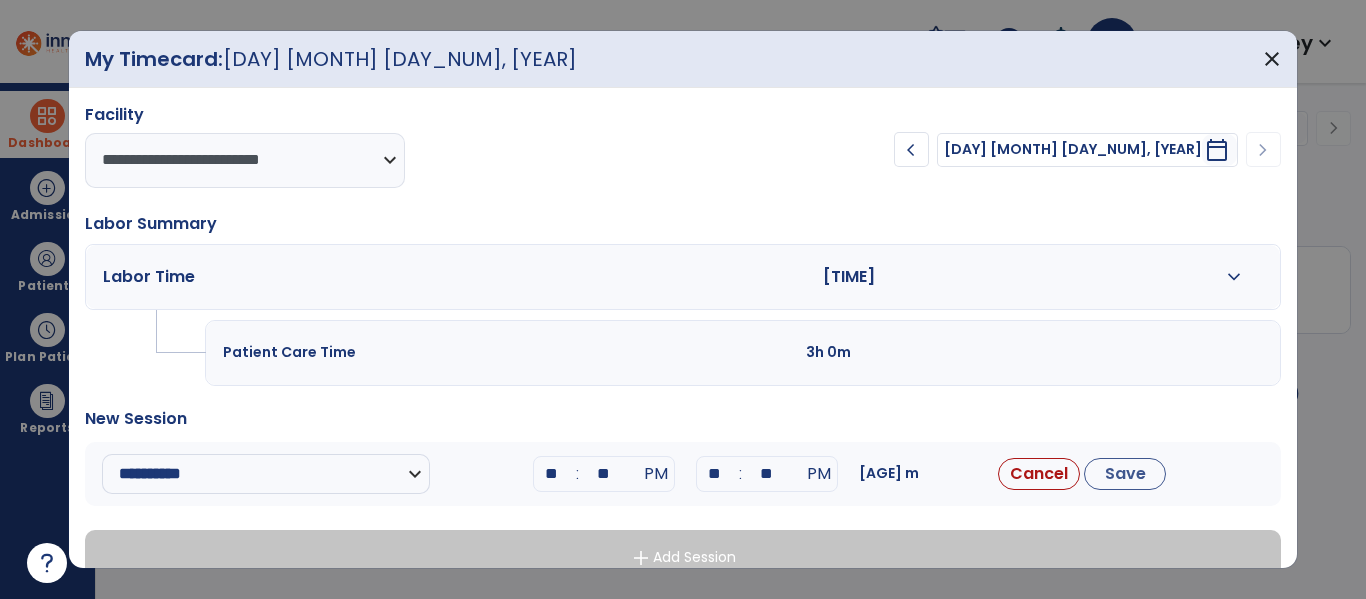 type on "**" 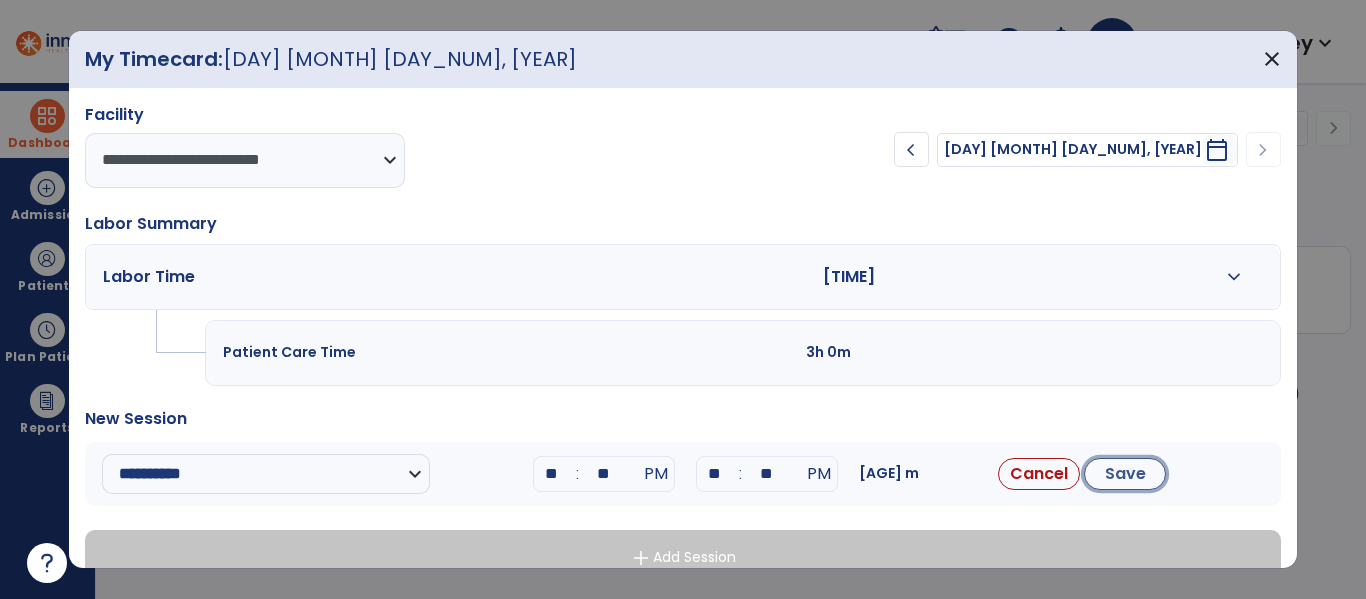 click on "Save" at bounding box center [1125, 474] 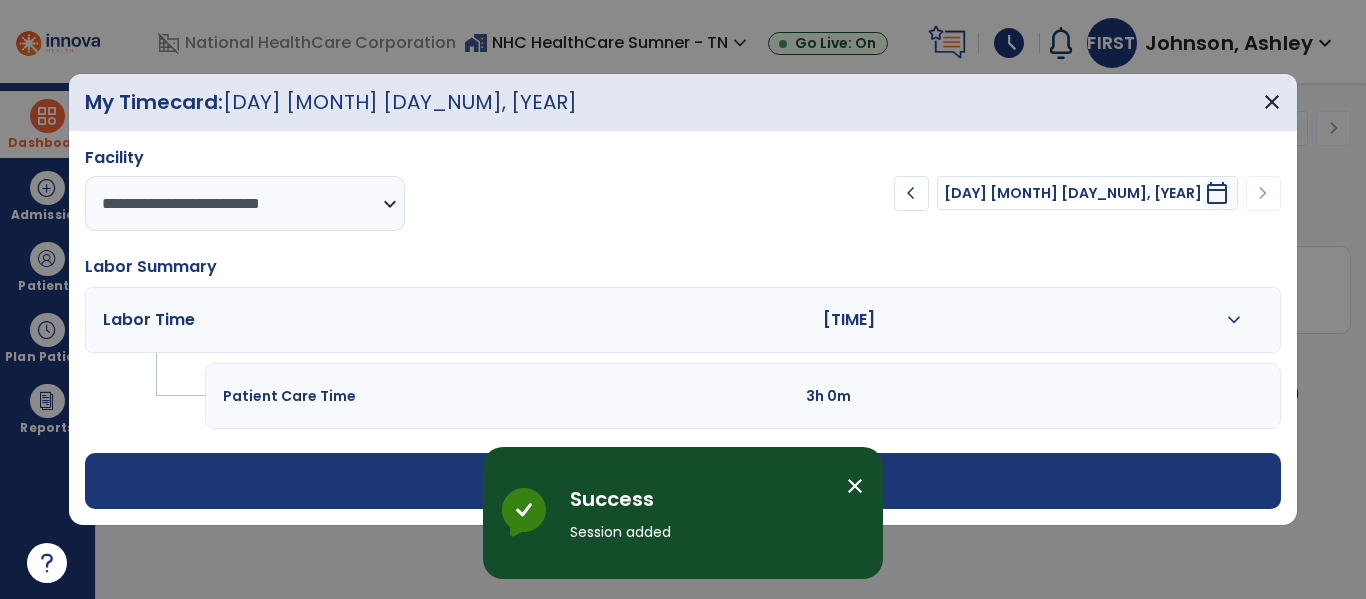 click on "close" at bounding box center [855, 486] 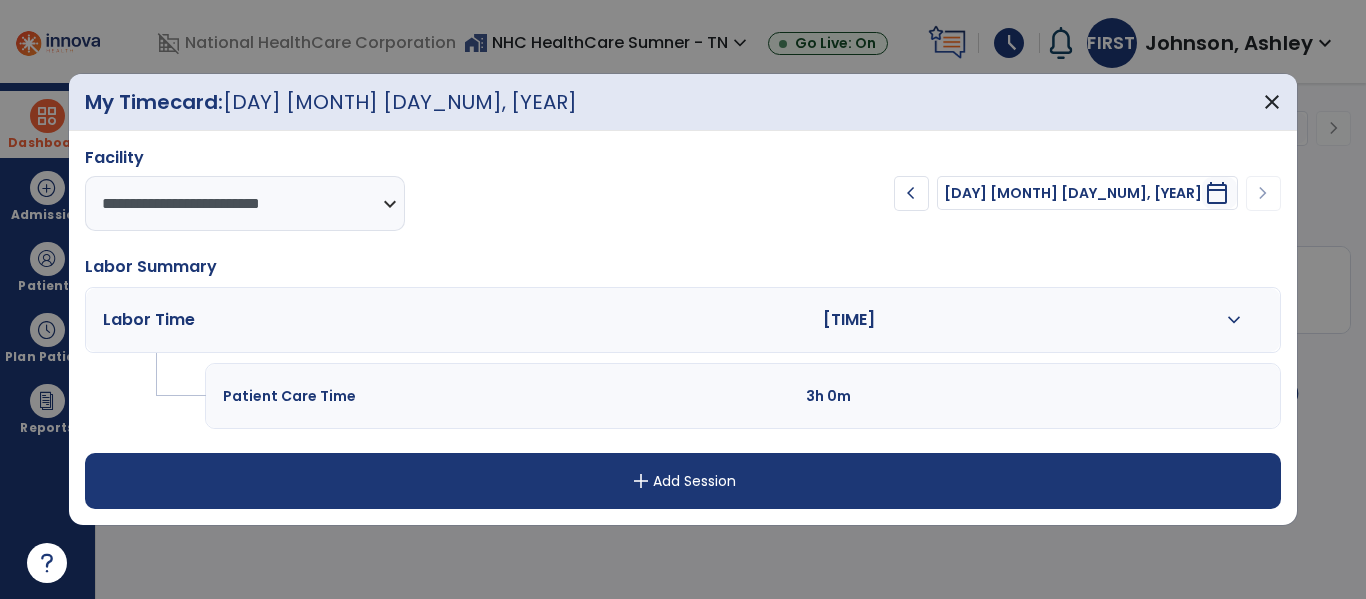 click on "add  Add Session" at bounding box center (682, 481) 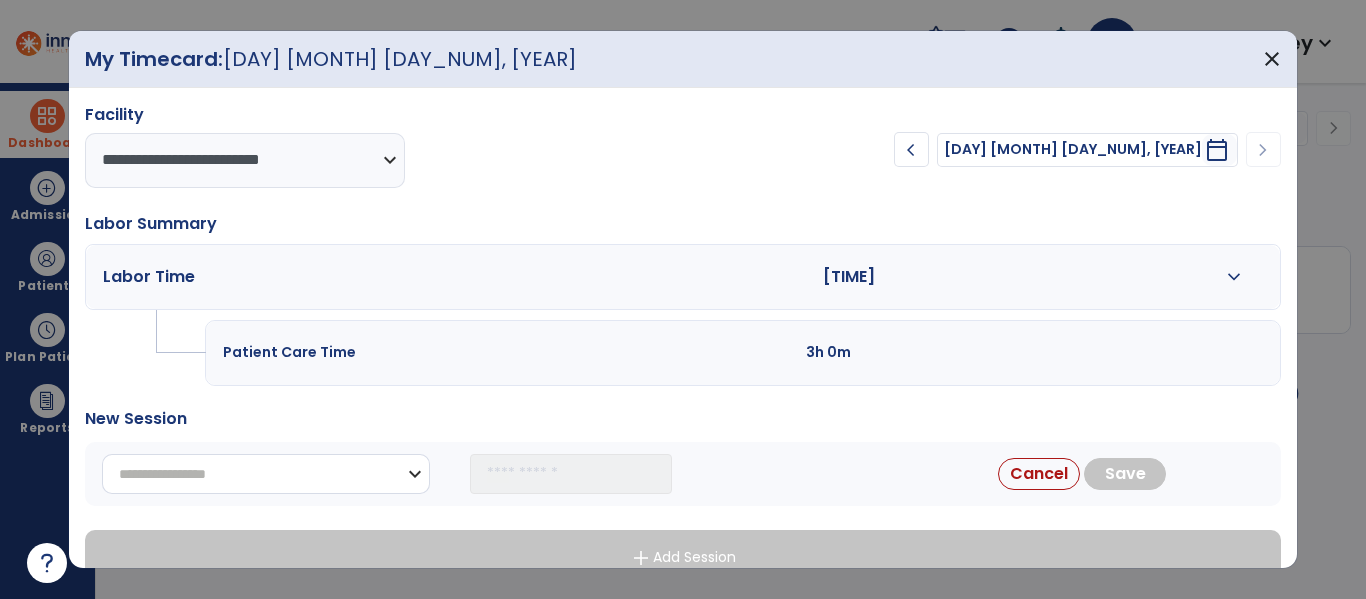 click on "**********" at bounding box center (266, 474) 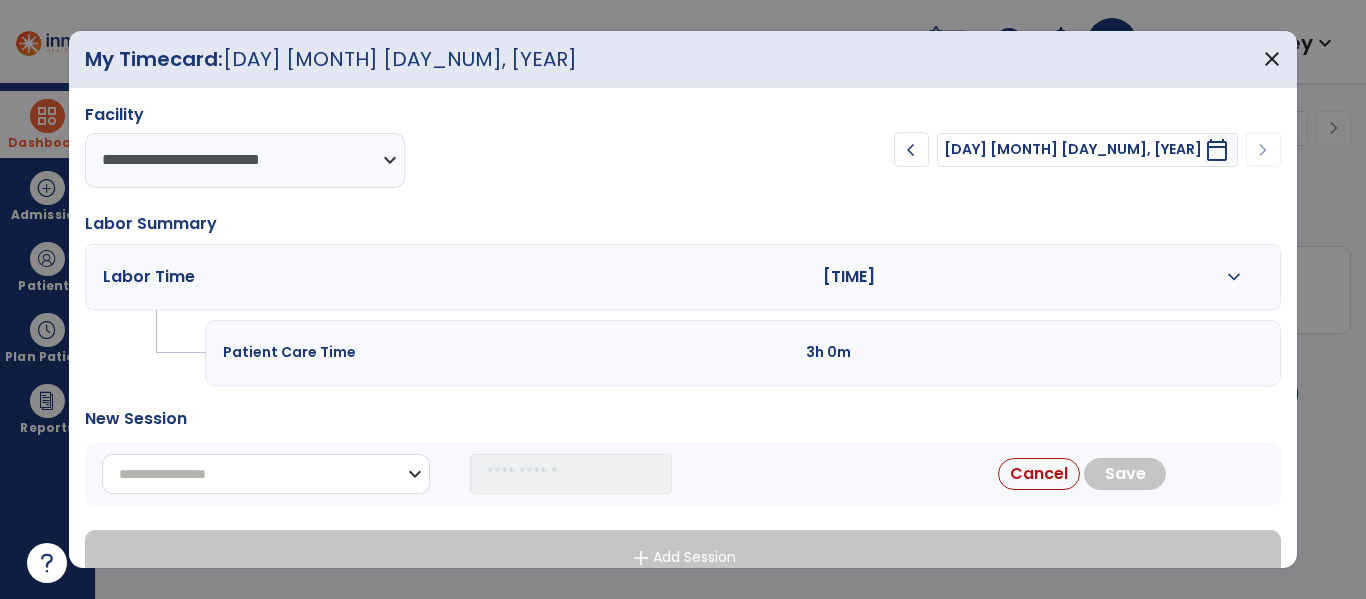 select on "**********" 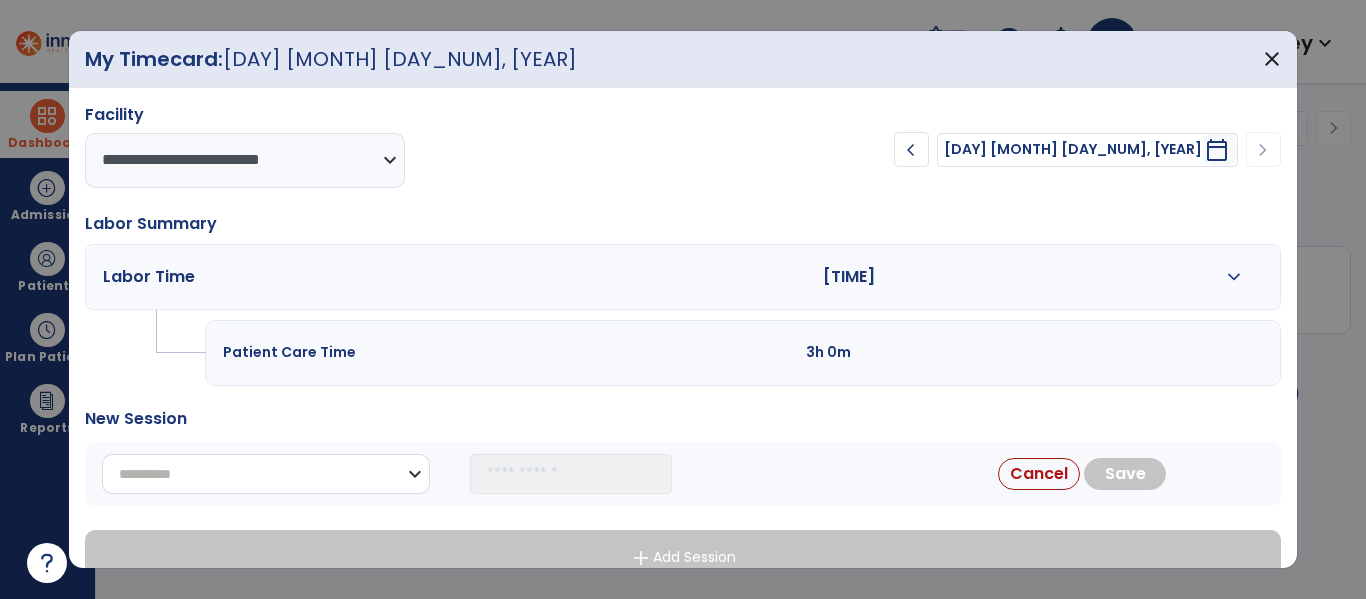 click on "**********" at bounding box center (266, 474) 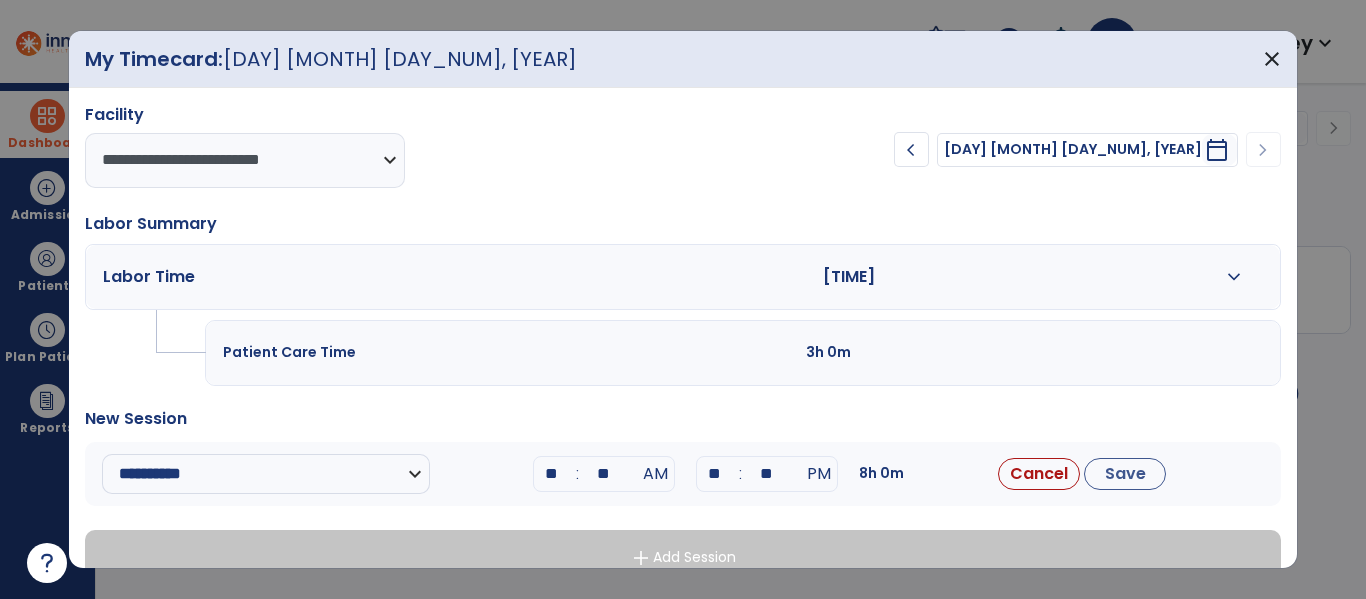 click on "**" at bounding box center [552, 474] 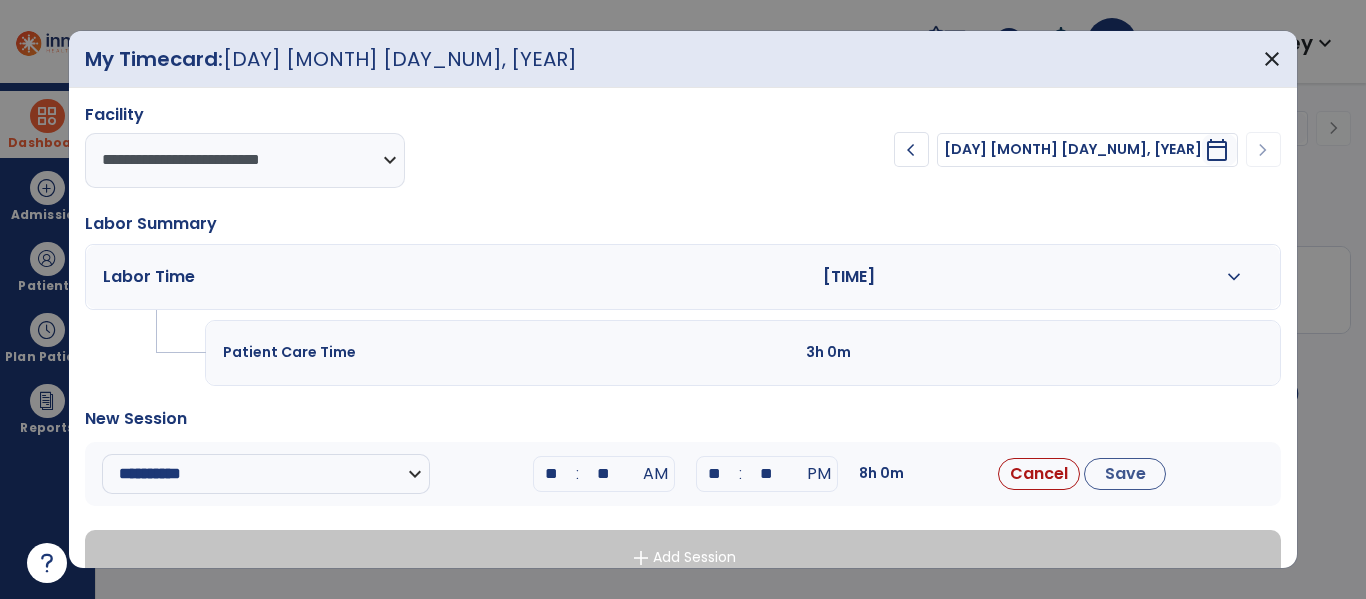 type on "**" 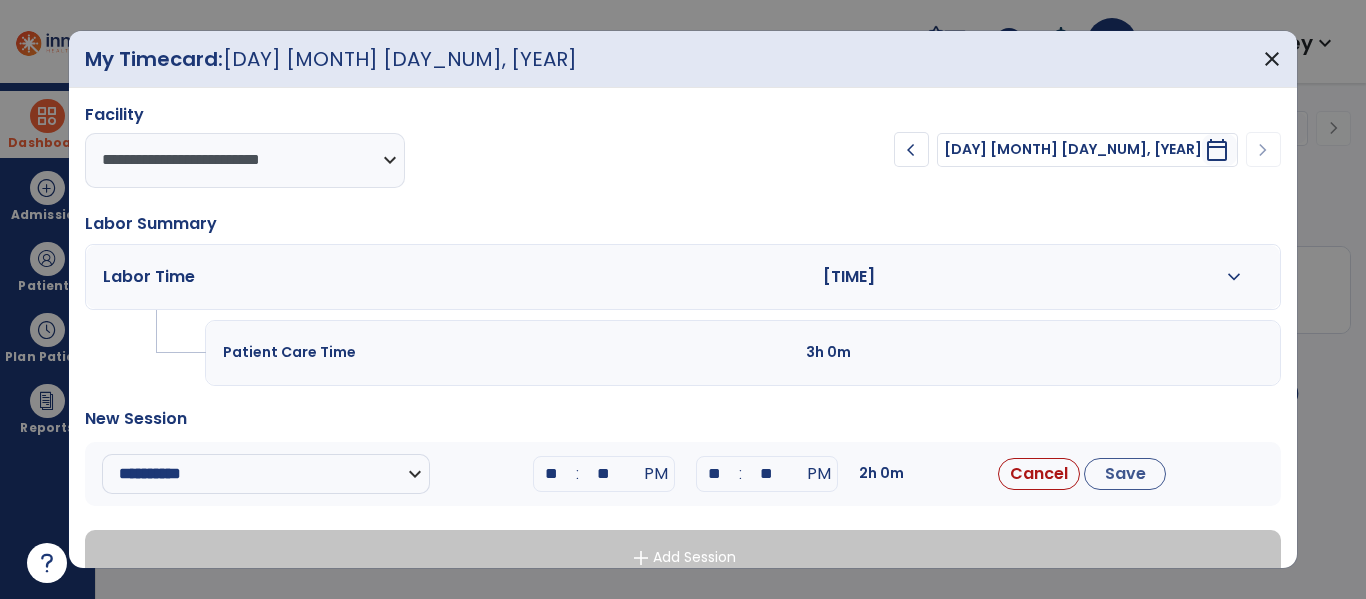 type on "**" 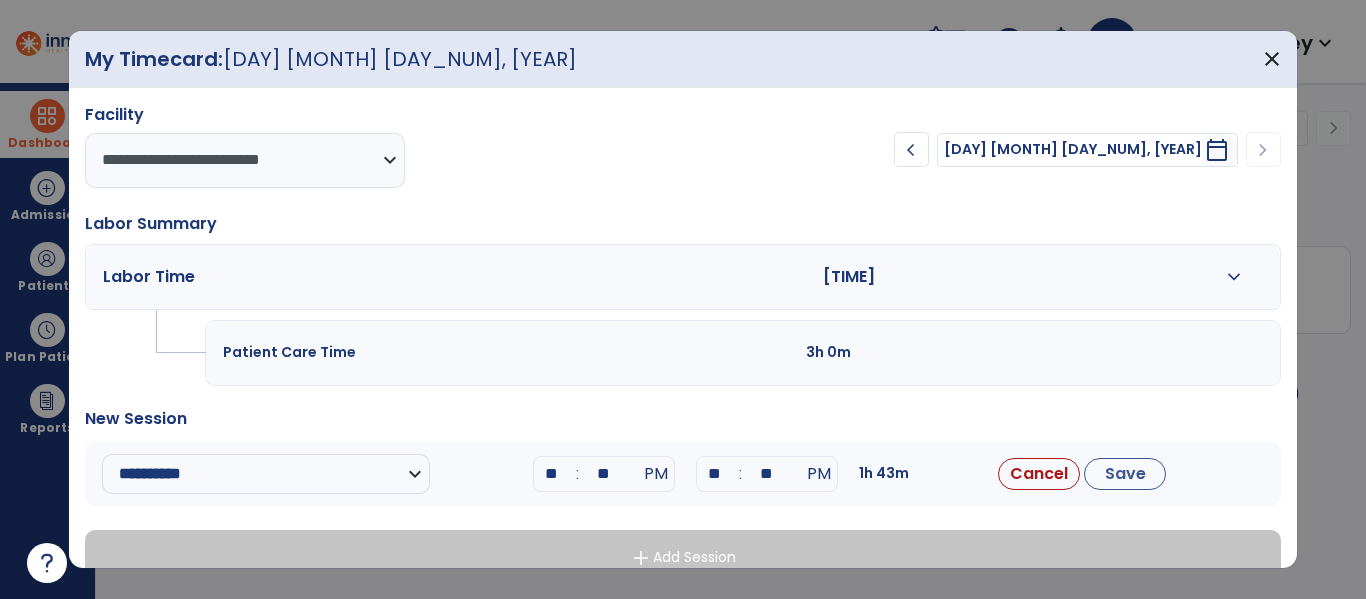 type on "*" 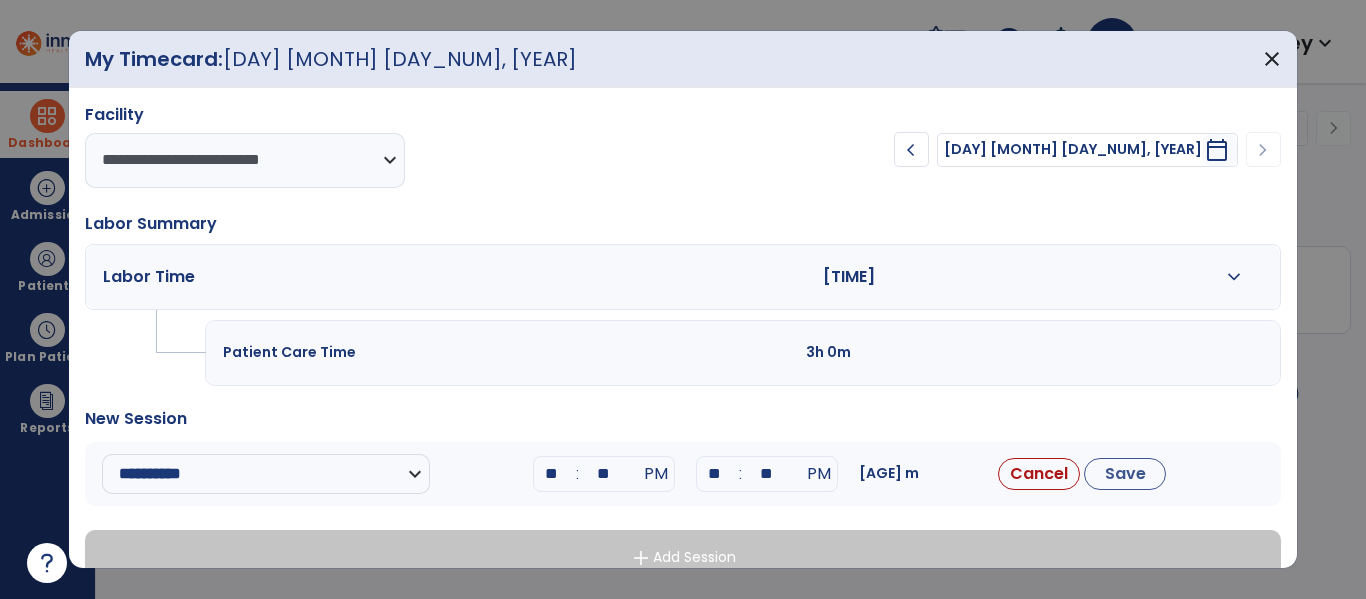 type on "**" 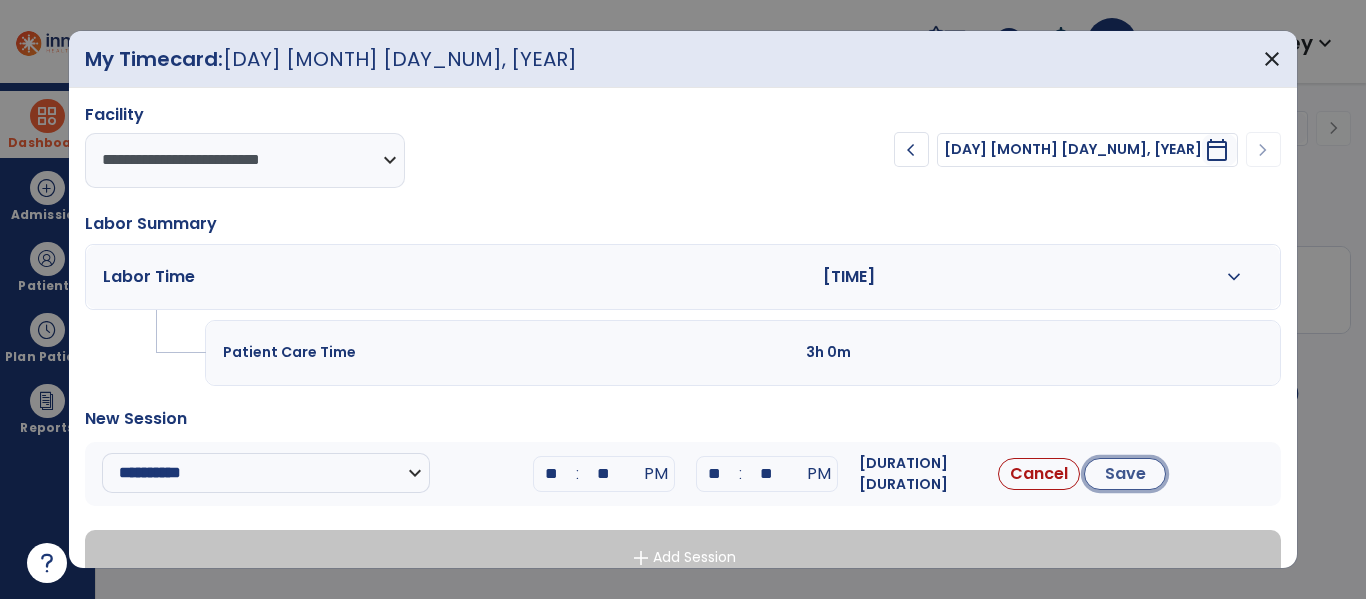click on "Save" at bounding box center (1125, 474) 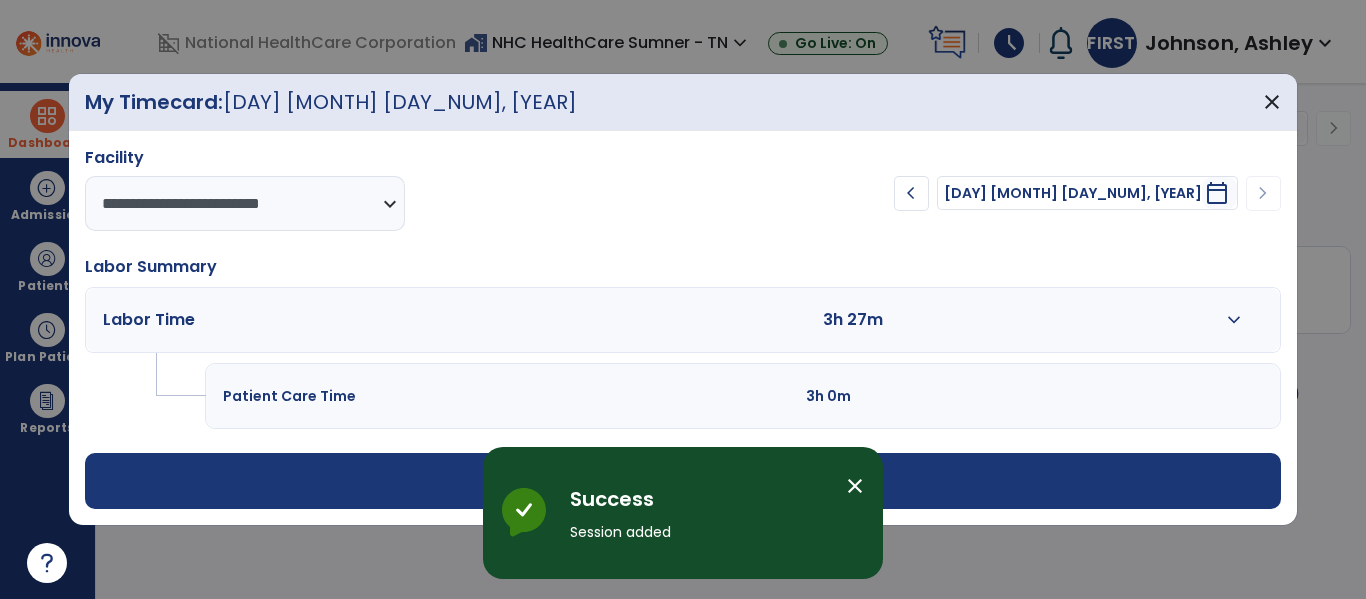 click on "close" at bounding box center [855, 486] 